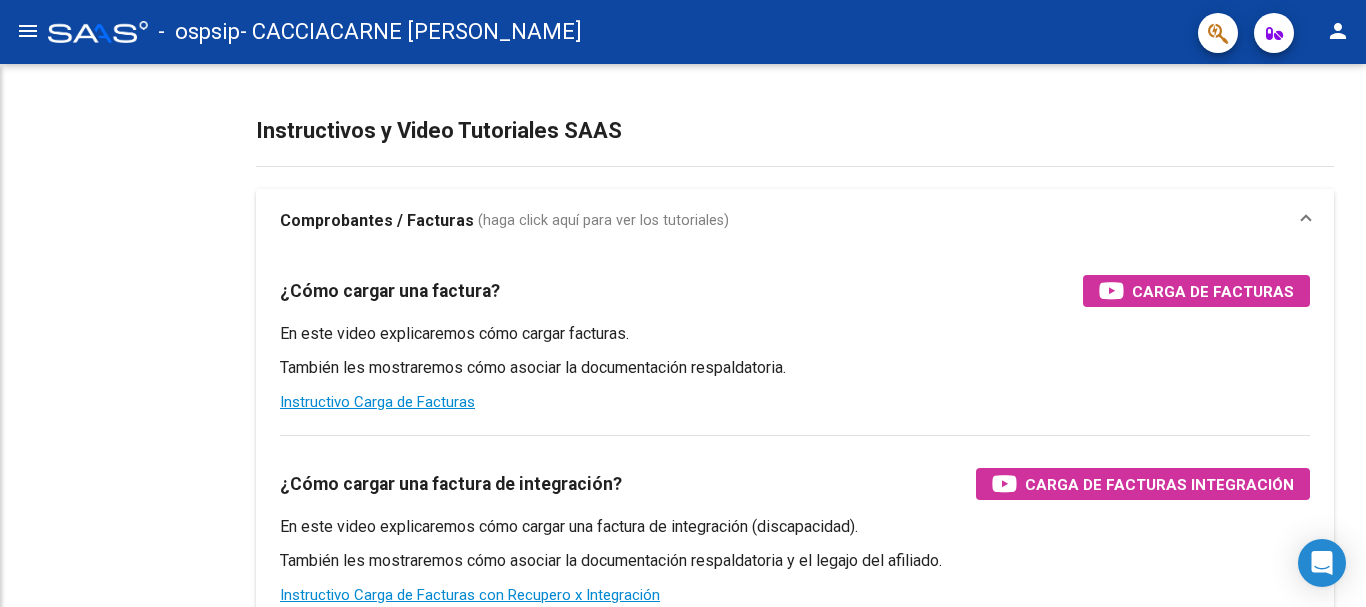 scroll, scrollTop: 0, scrollLeft: 0, axis: both 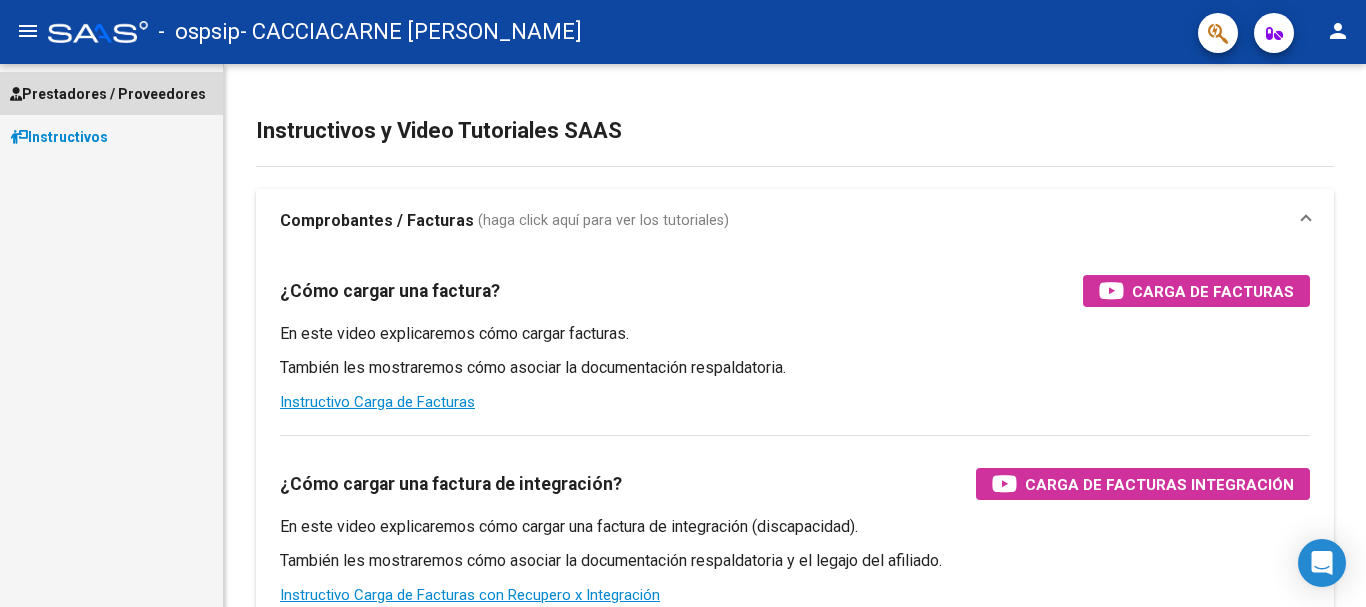 click on "Prestadores / Proveedores" at bounding box center [108, 94] 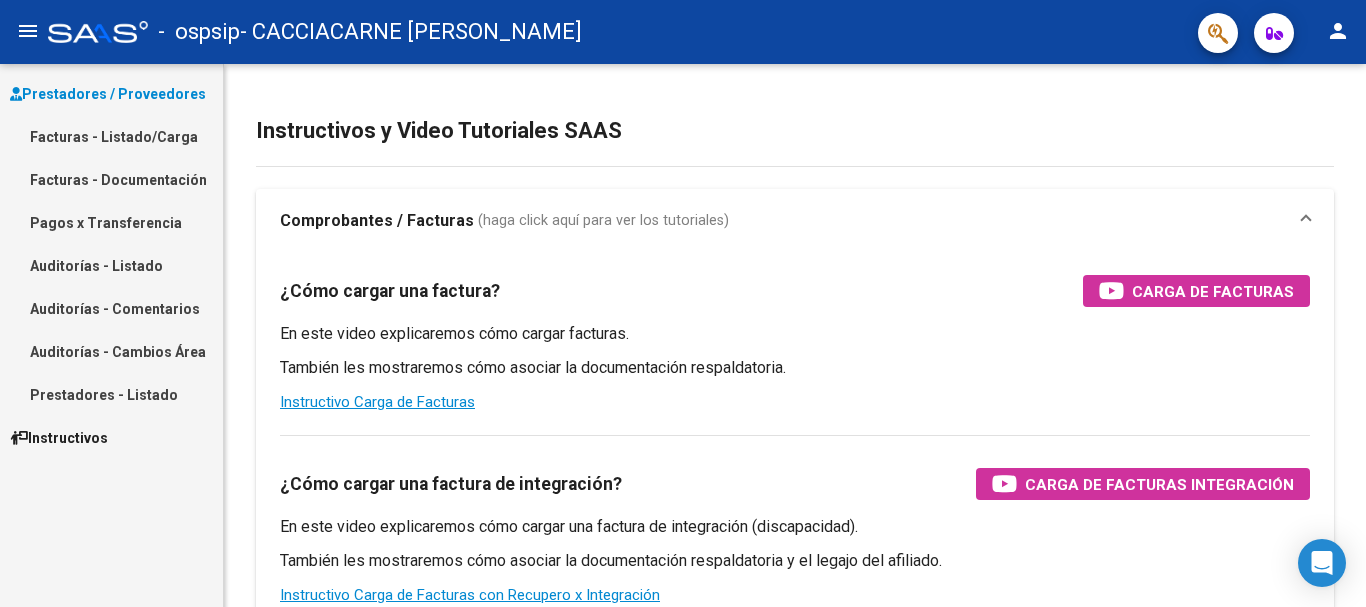click on "Facturas - Listado/Carga" at bounding box center [111, 136] 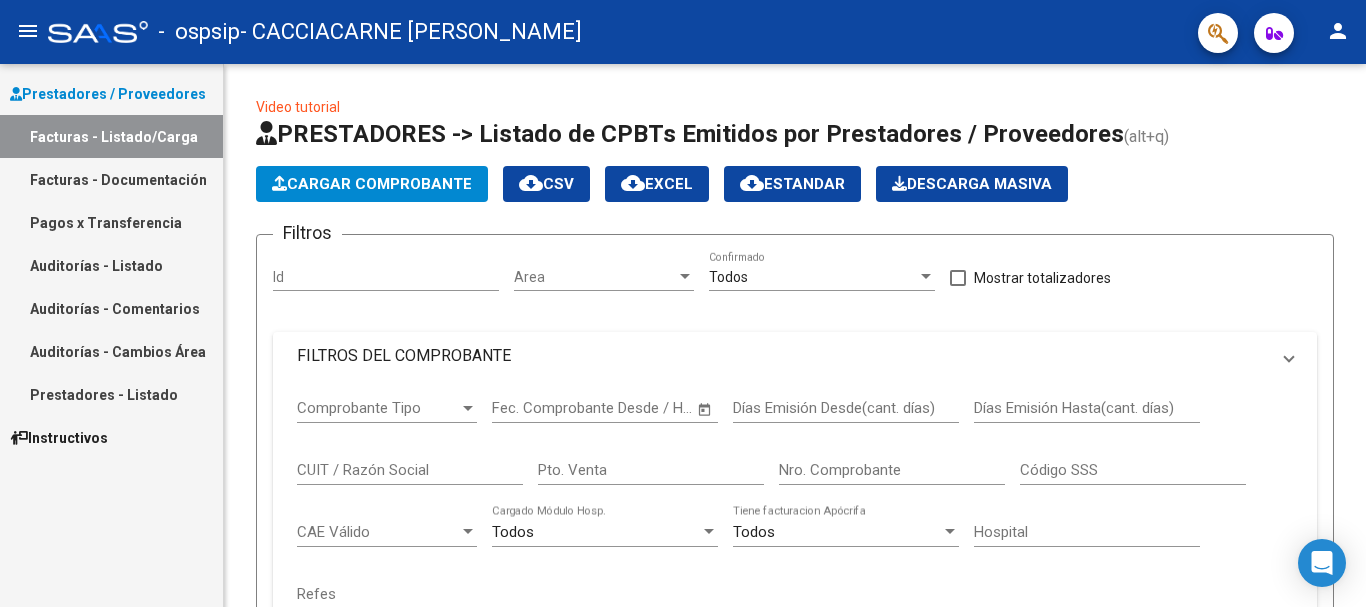 click on "Facturas - Listado/Carga" at bounding box center (111, 136) 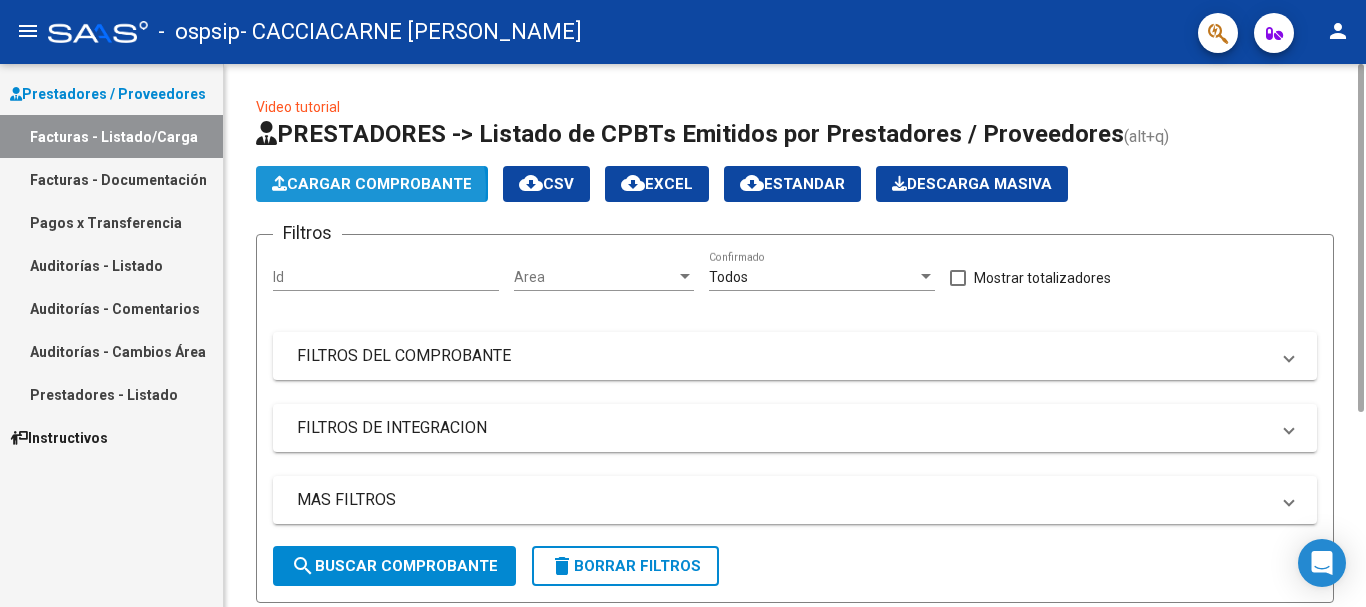 click on "Cargar Comprobante" 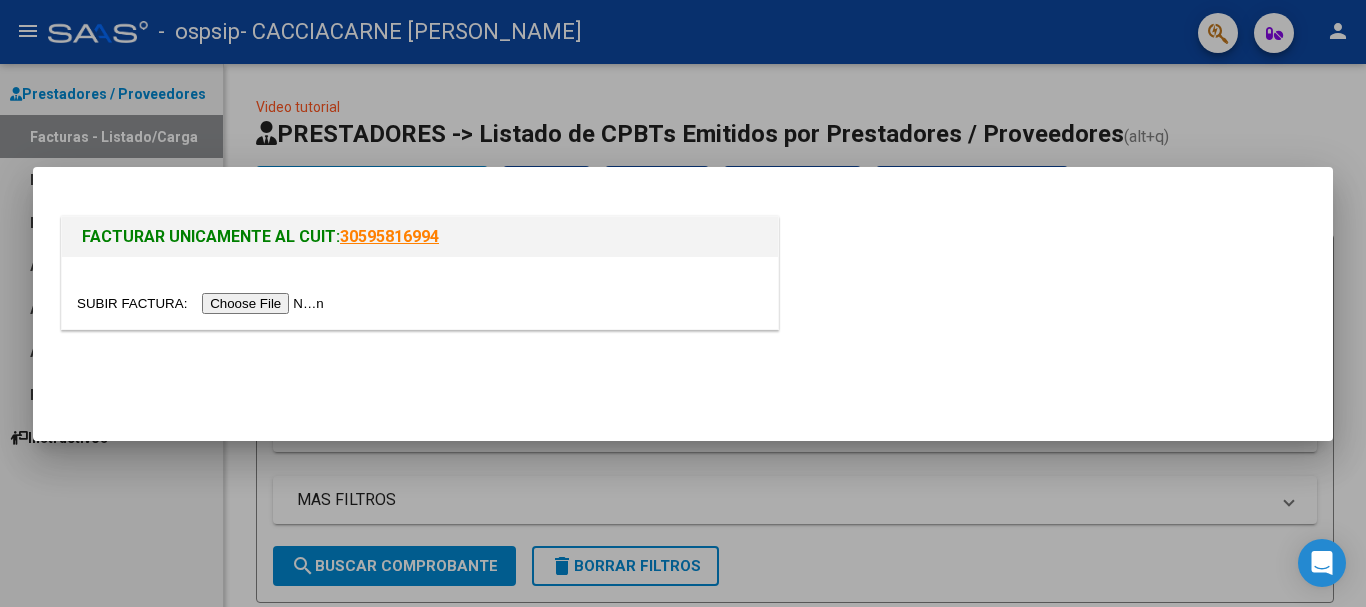 click at bounding box center [203, 303] 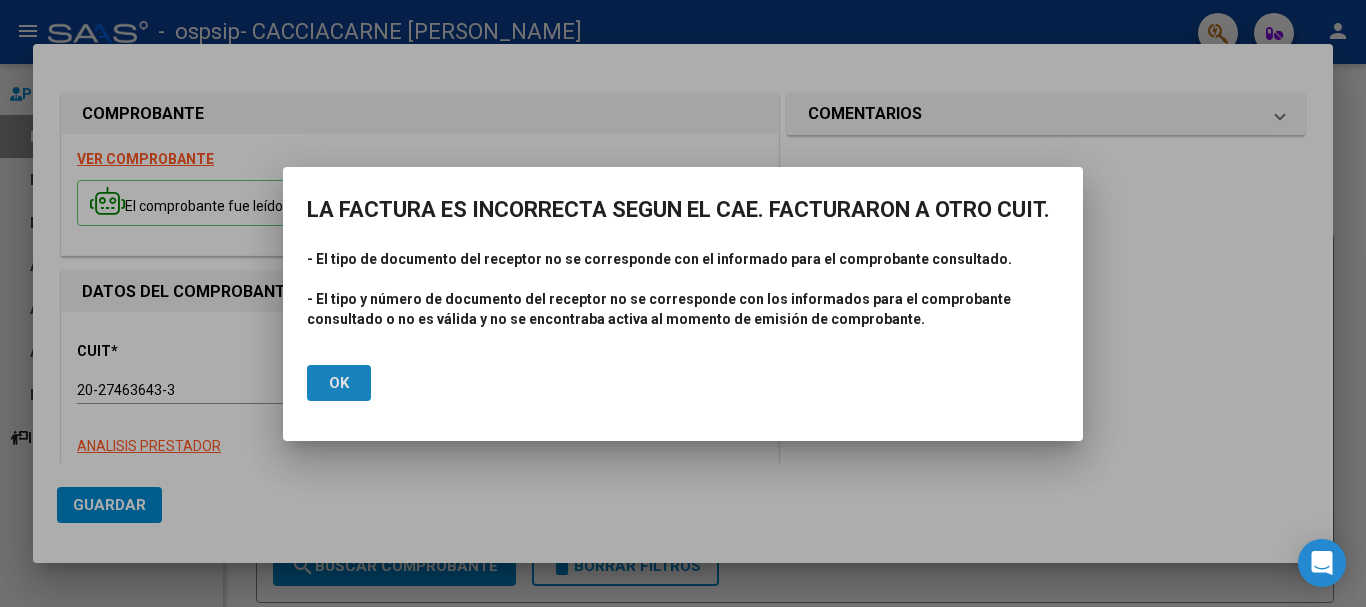 click on "Ok" 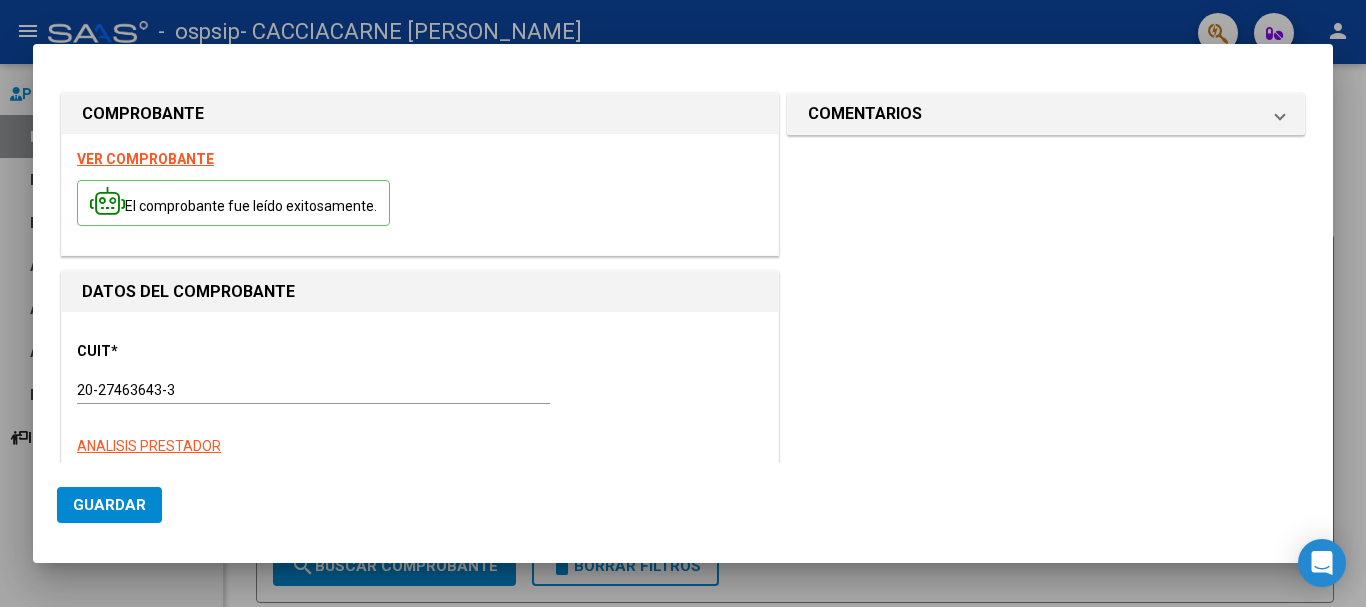 click at bounding box center [683, 303] 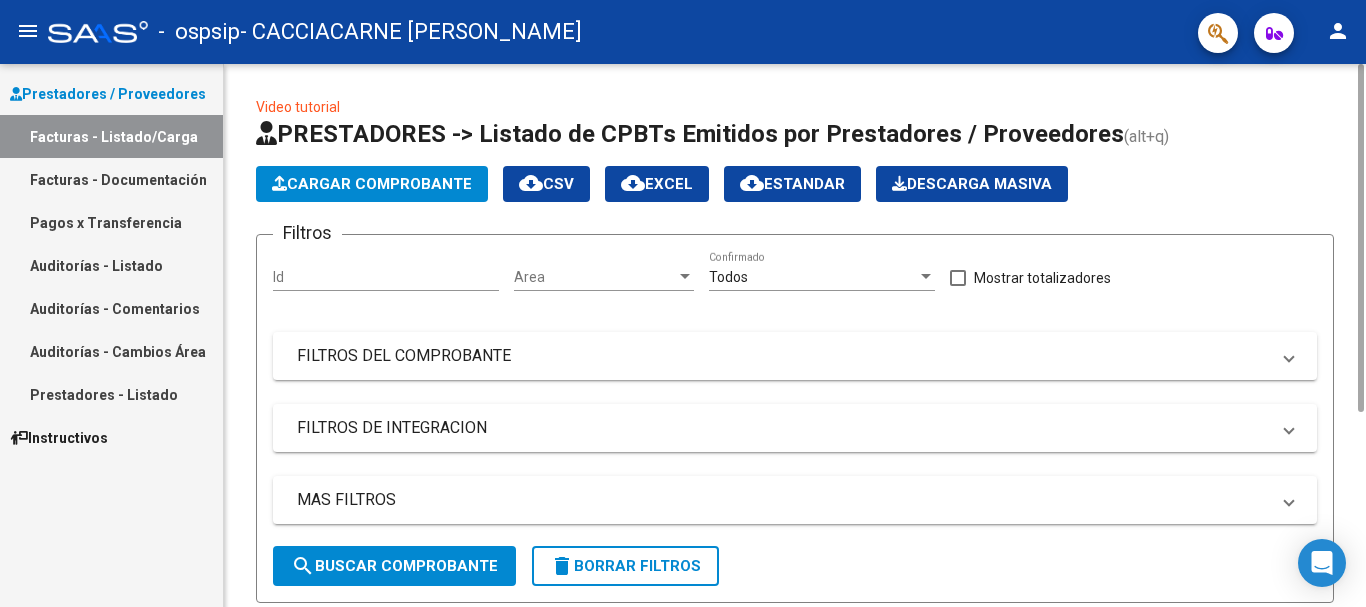 click on "Cargar Comprobante" 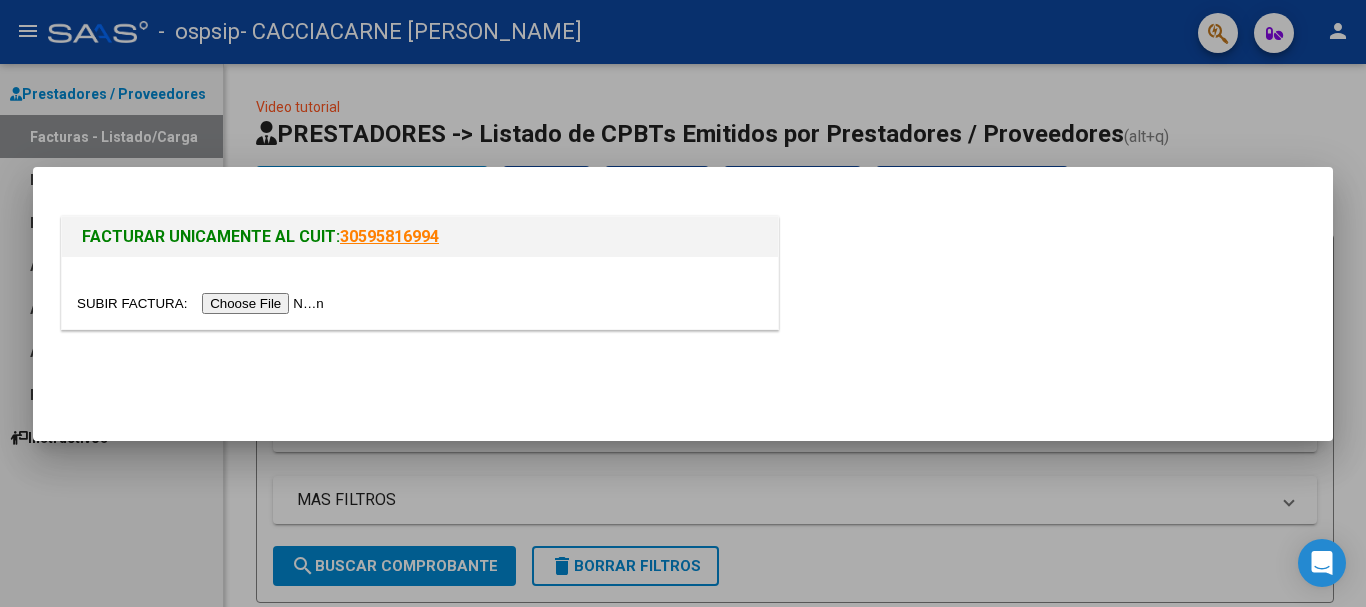 click at bounding box center [203, 303] 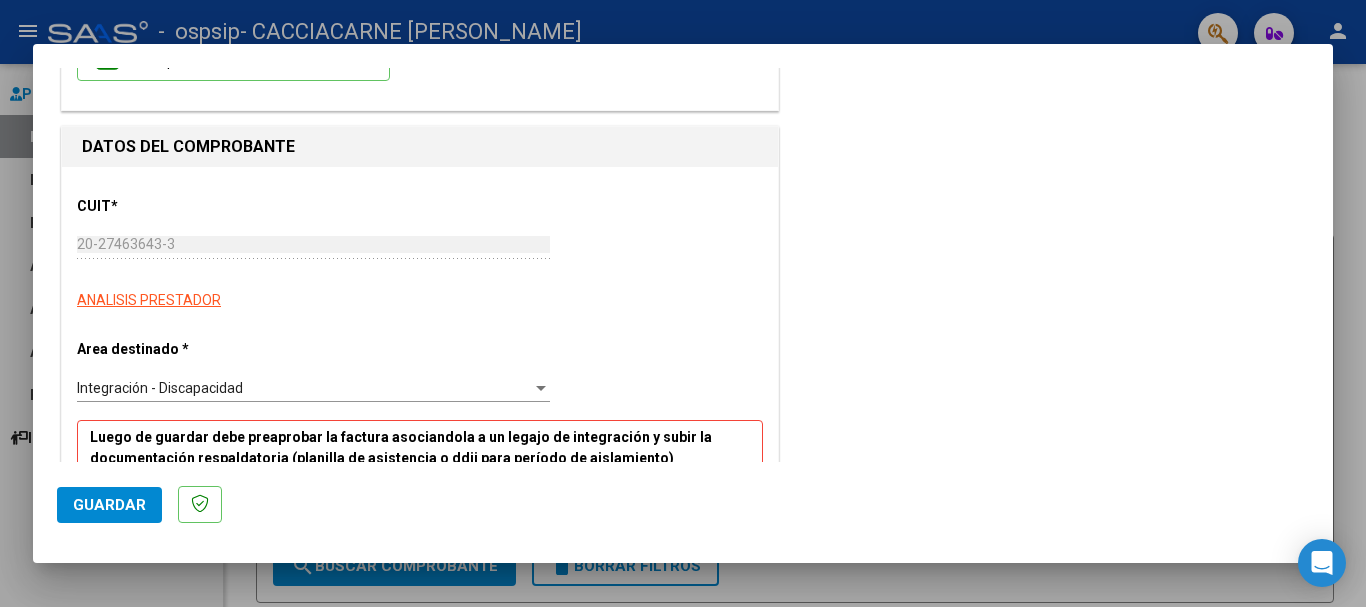 scroll, scrollTop: 181, scrollLeft: 0, axis: vertical 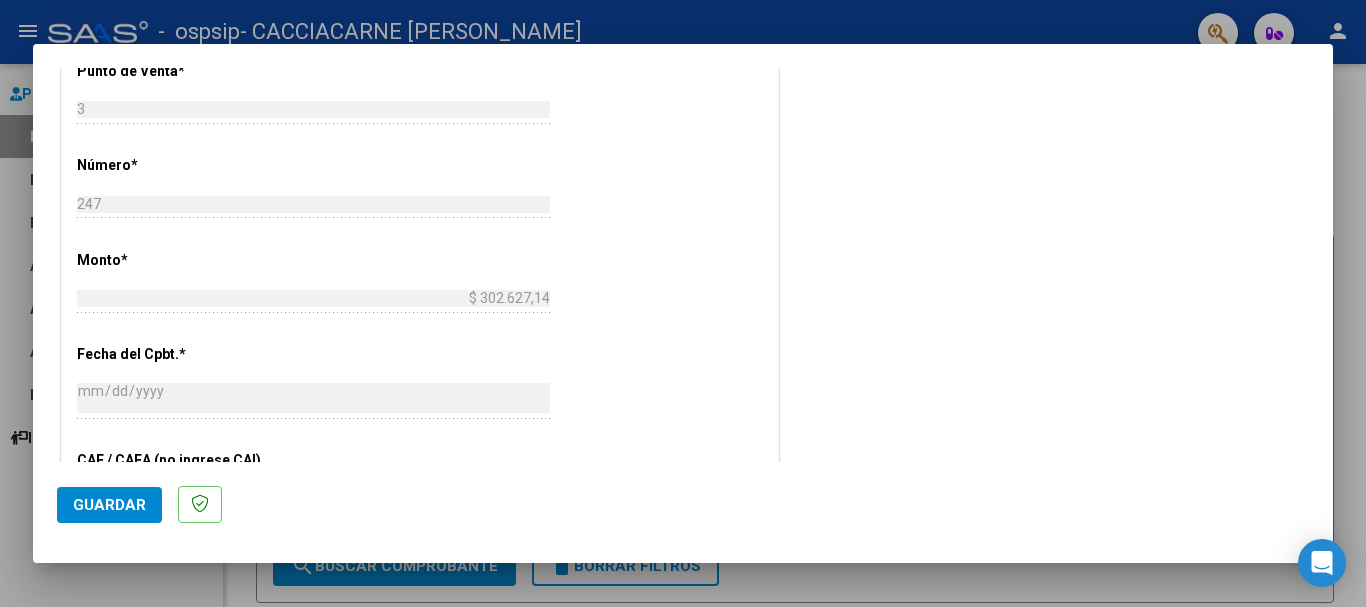 drag, startPoint x: 1334, startPoint y: 292, endPoint x: 1315, endPoint y: 240, distance: 55.362442 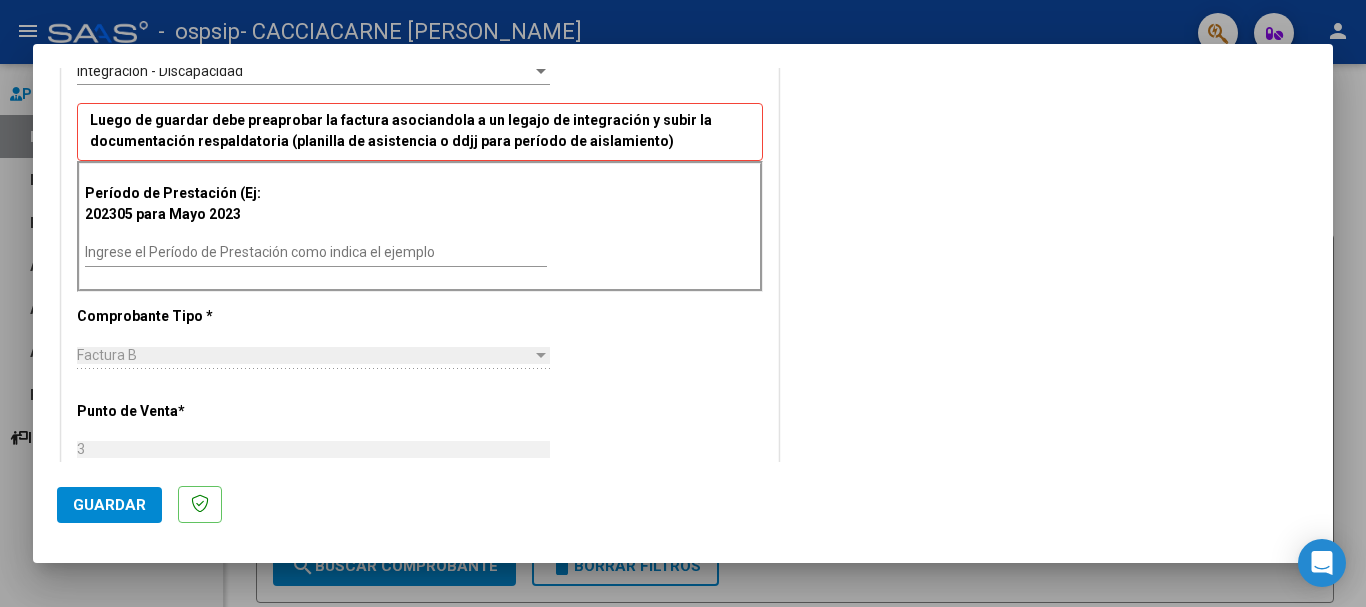 scroll, scrollTop: 399, scrollLeft: 0, axis: vertical 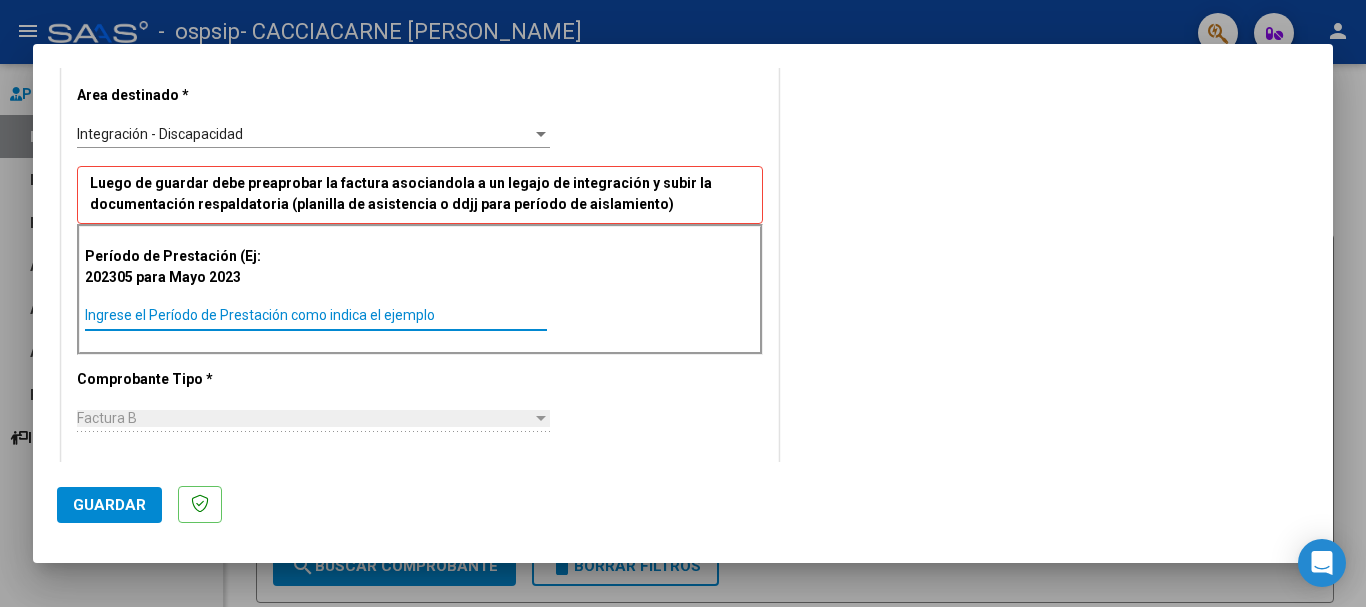 click on "Ingrese el Período de Prestación como indica el ejemplo" at bounding box center [316, 315] 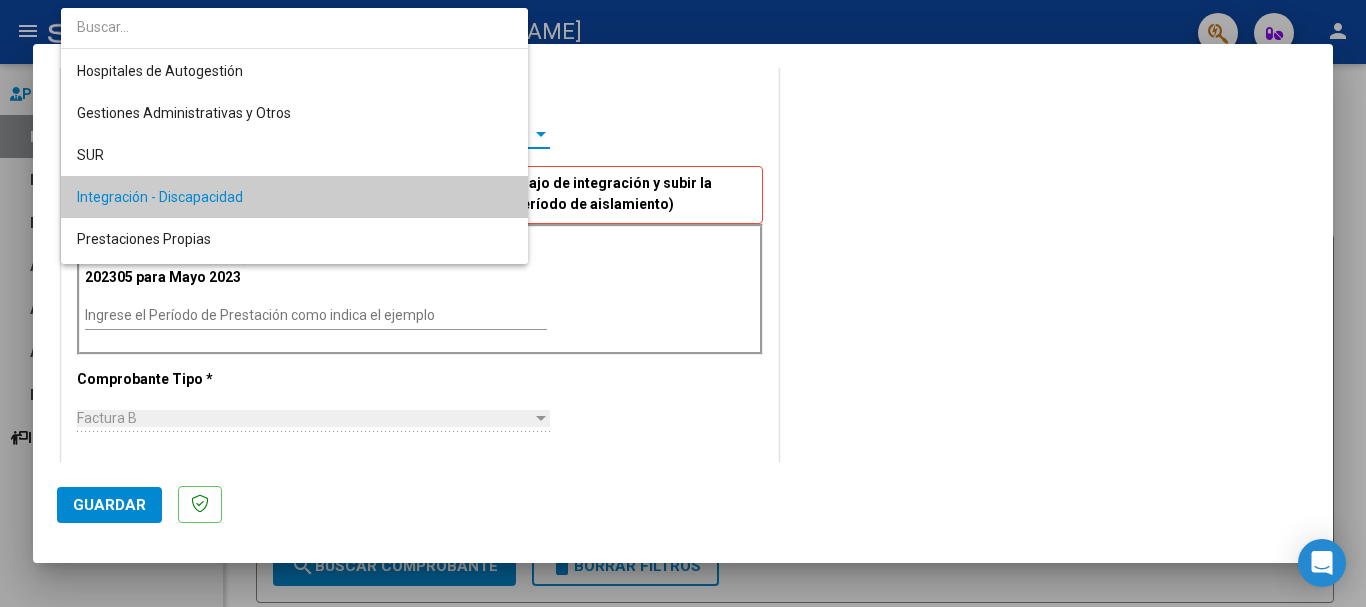 scroll, scrollTop: 63, scrollLeft: 0, axis: vertical 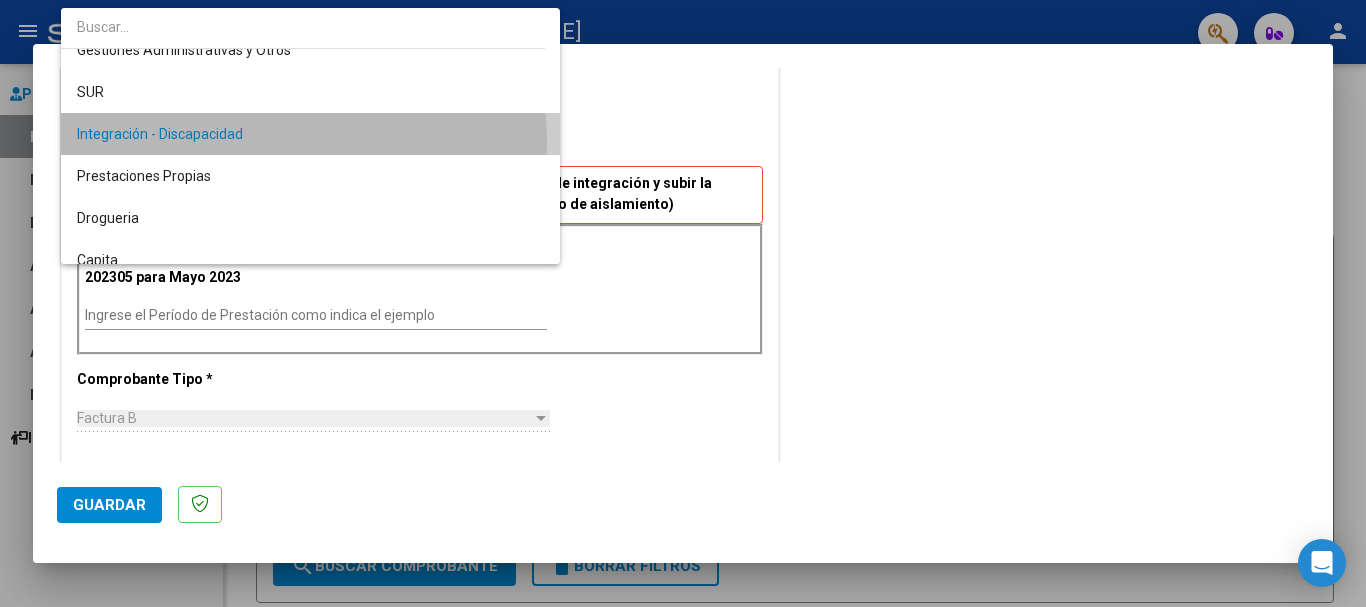 click on "Integración - Discapacidad" at bounding box center [310, 134] 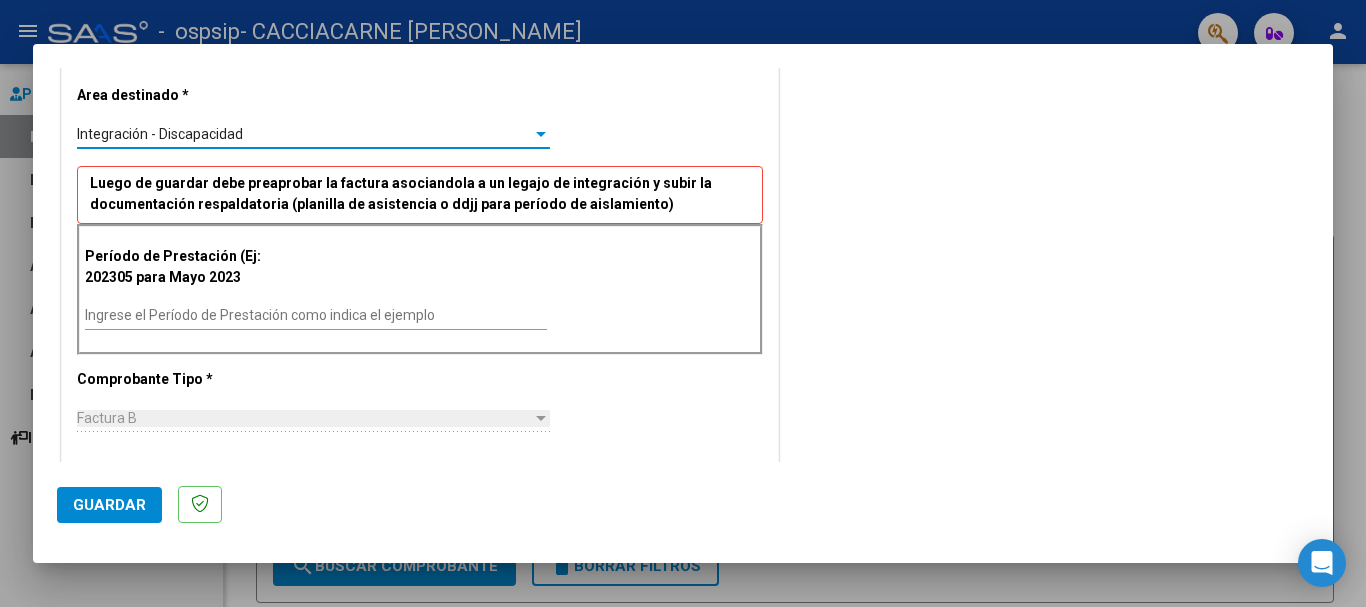 click on "Integración - Discapacidad" at bounding box center (304, 134) 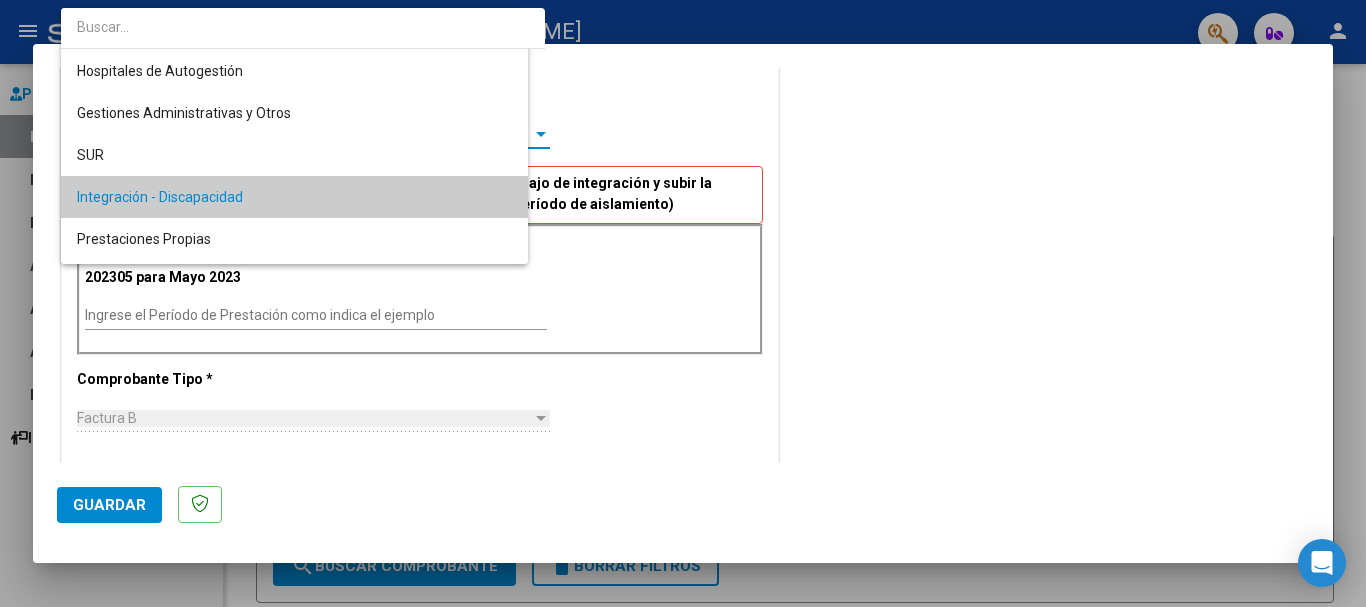 scroll, scrollTop: 63, scrollLeft: 0, axis: vertical 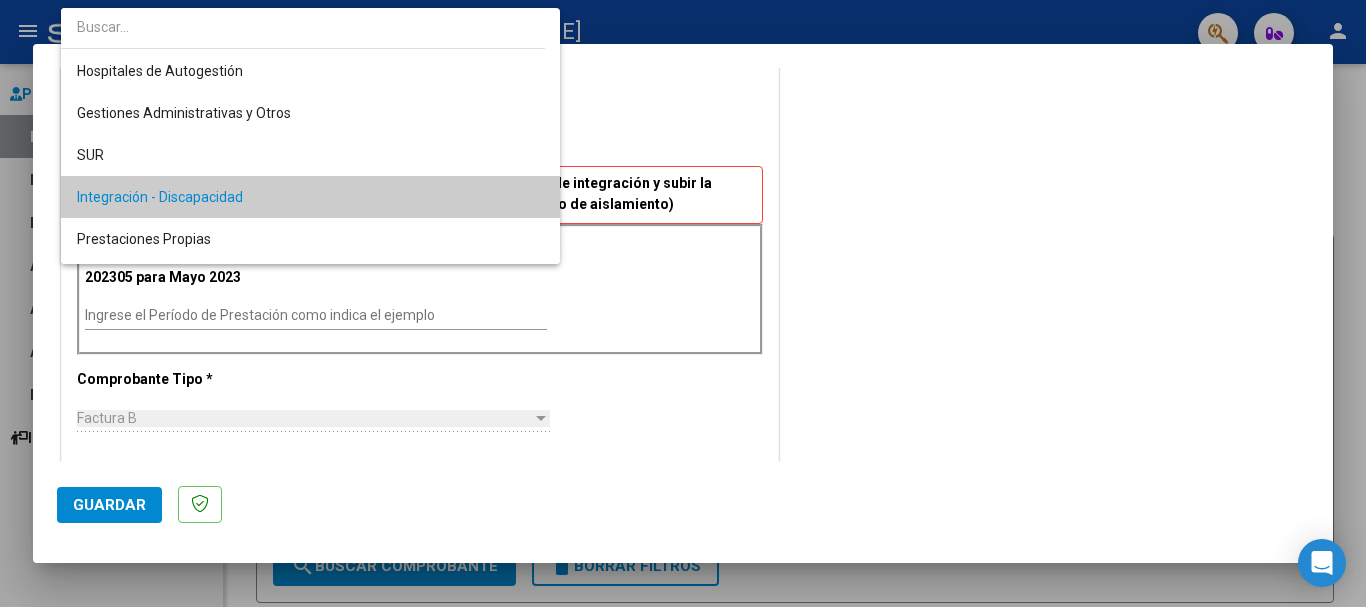 click on "Integración - Discapacidad" at bounding box center (310, 197) 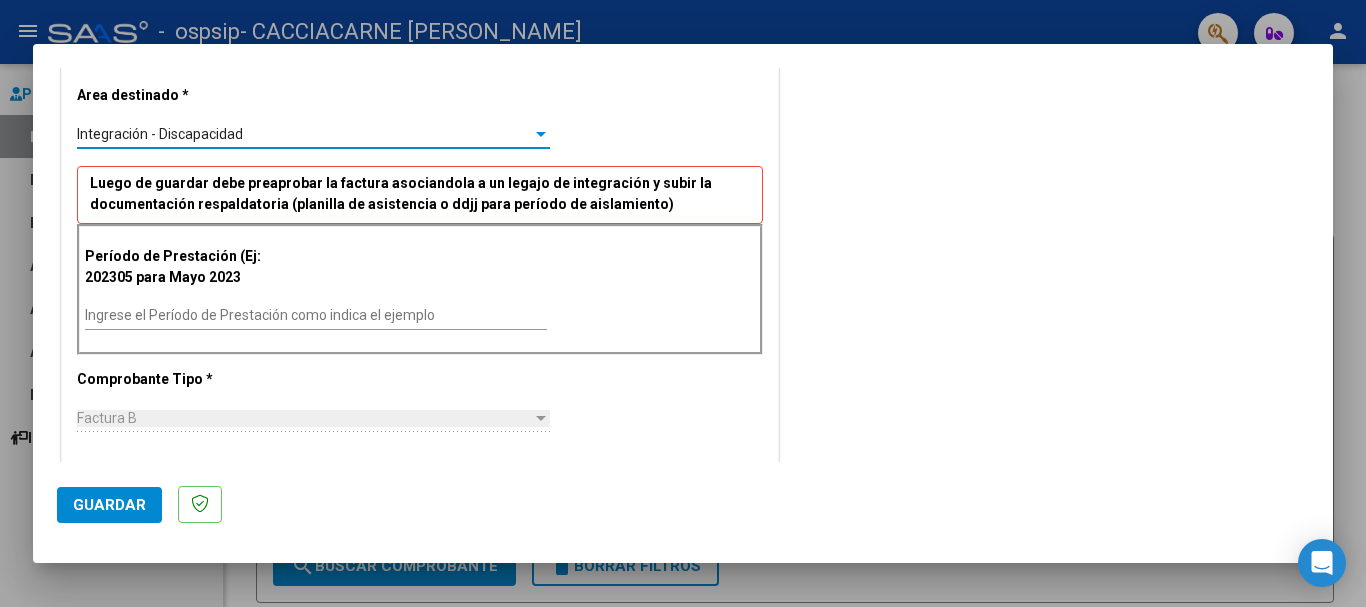 click on "Ingrese el Período de Prestación como indica el ejemplo" at bounding box center [316, 315] 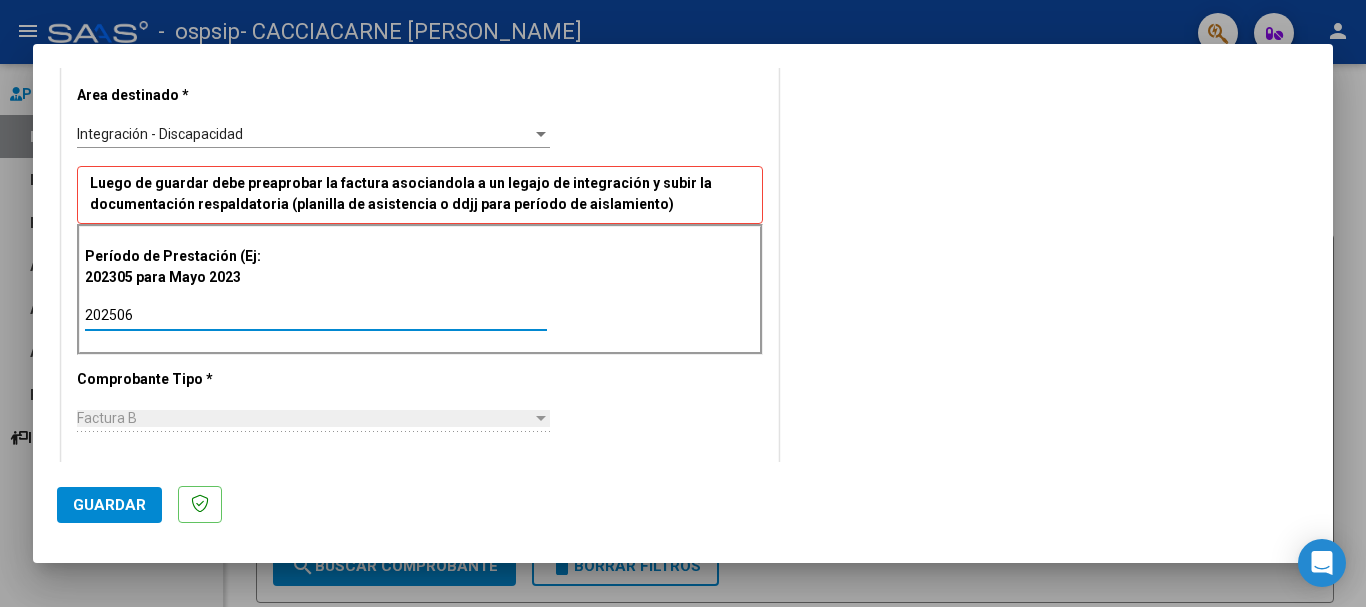type on "202506" 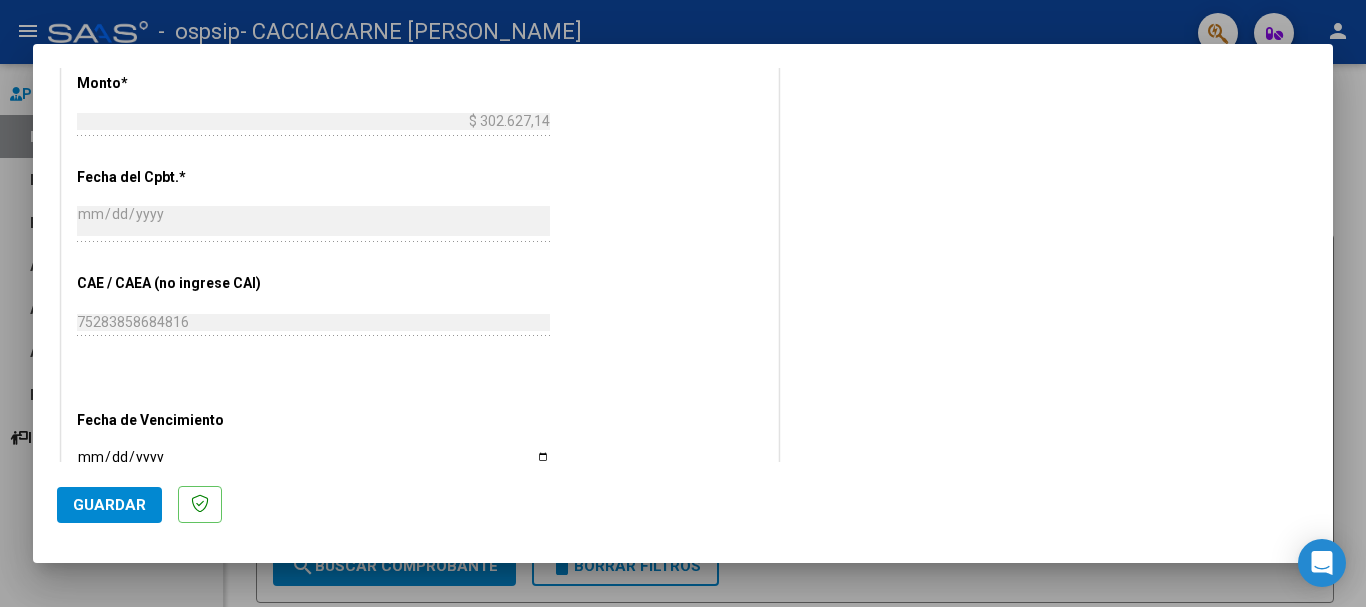 scroll, scrollTop: 1137, scrollLeft: 0, axis: vertical 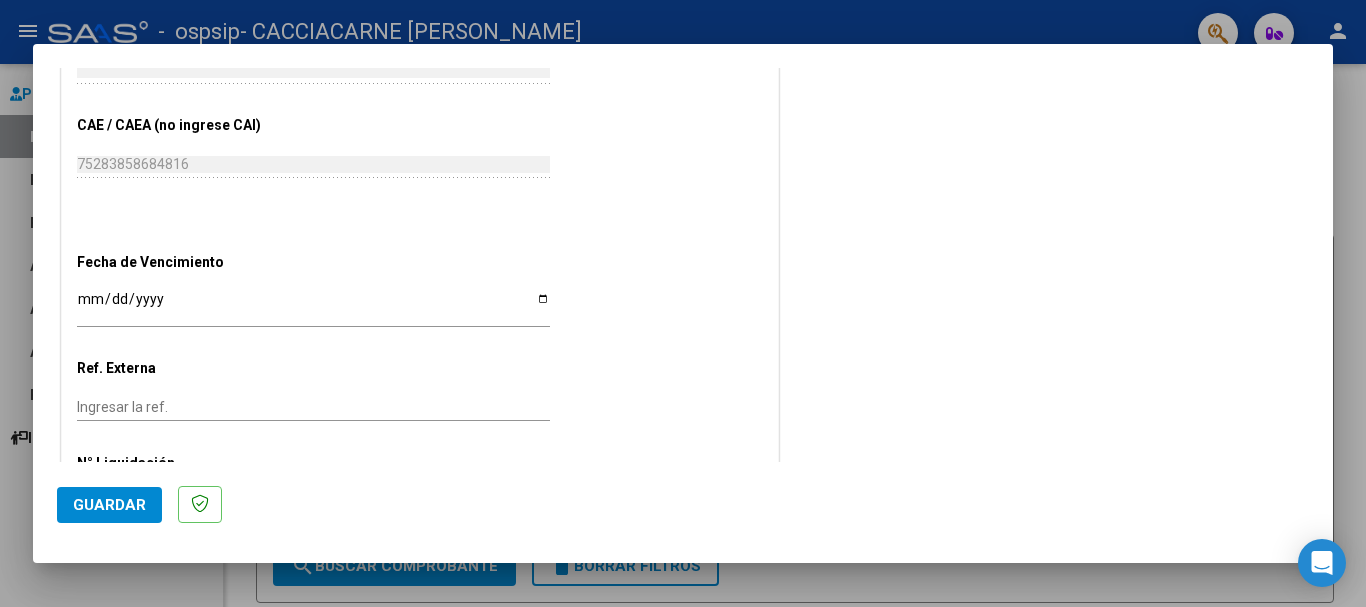 click on "Ingresar la fecha" 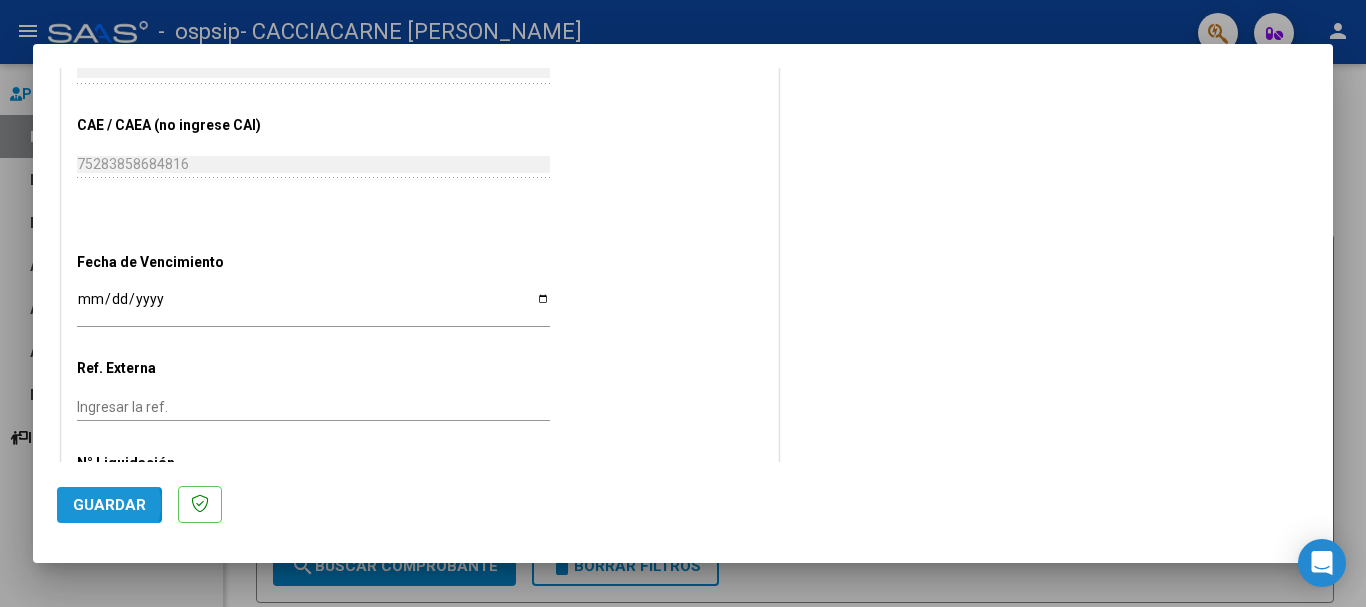 click on "Guardar" 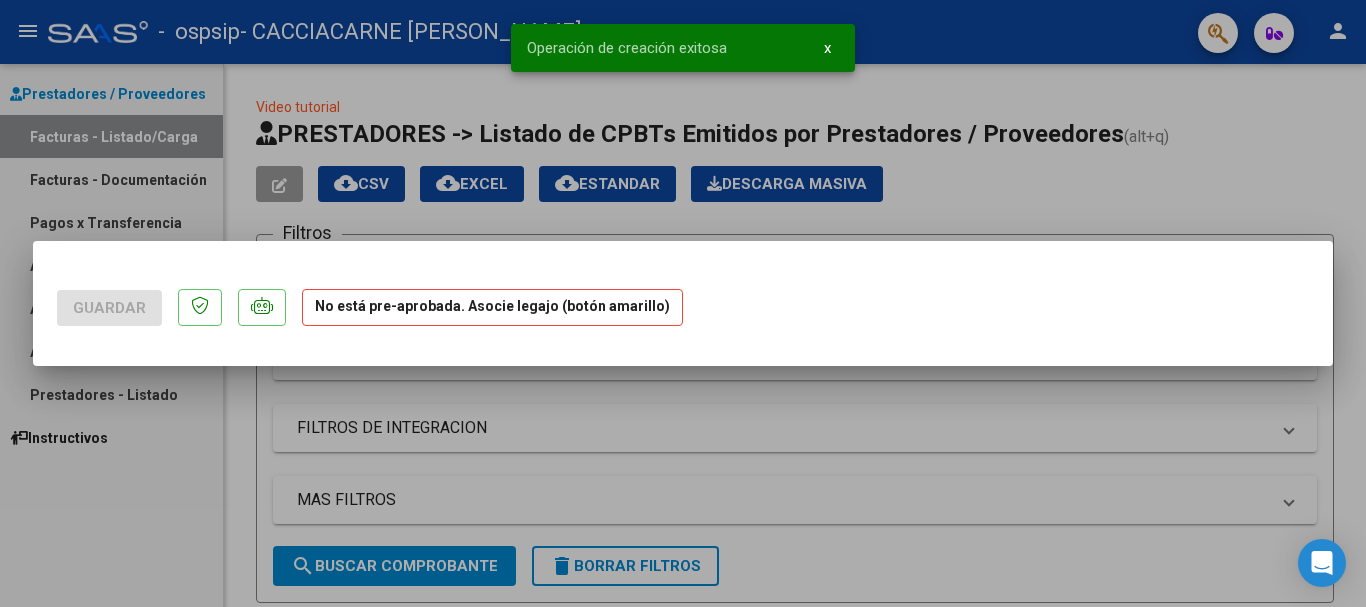 scroll, scrollTop: 0, scrollLeft: 0, axis: both 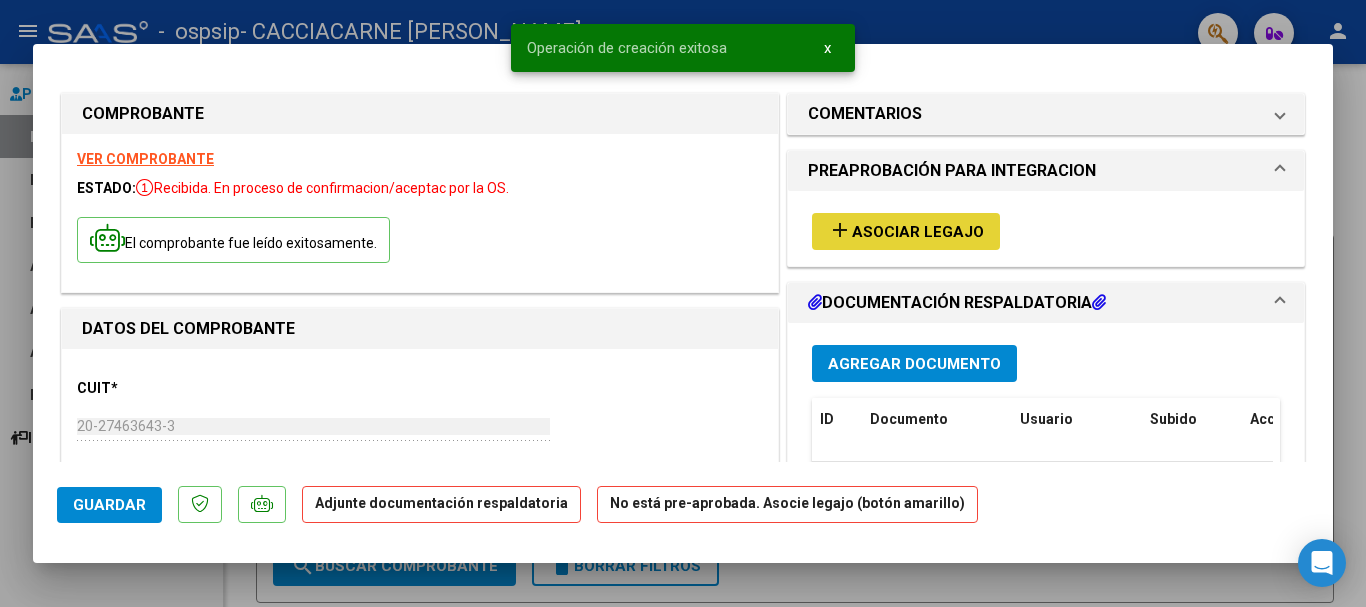 click on "Asociar Legajo" at bounding box center (918, 232) 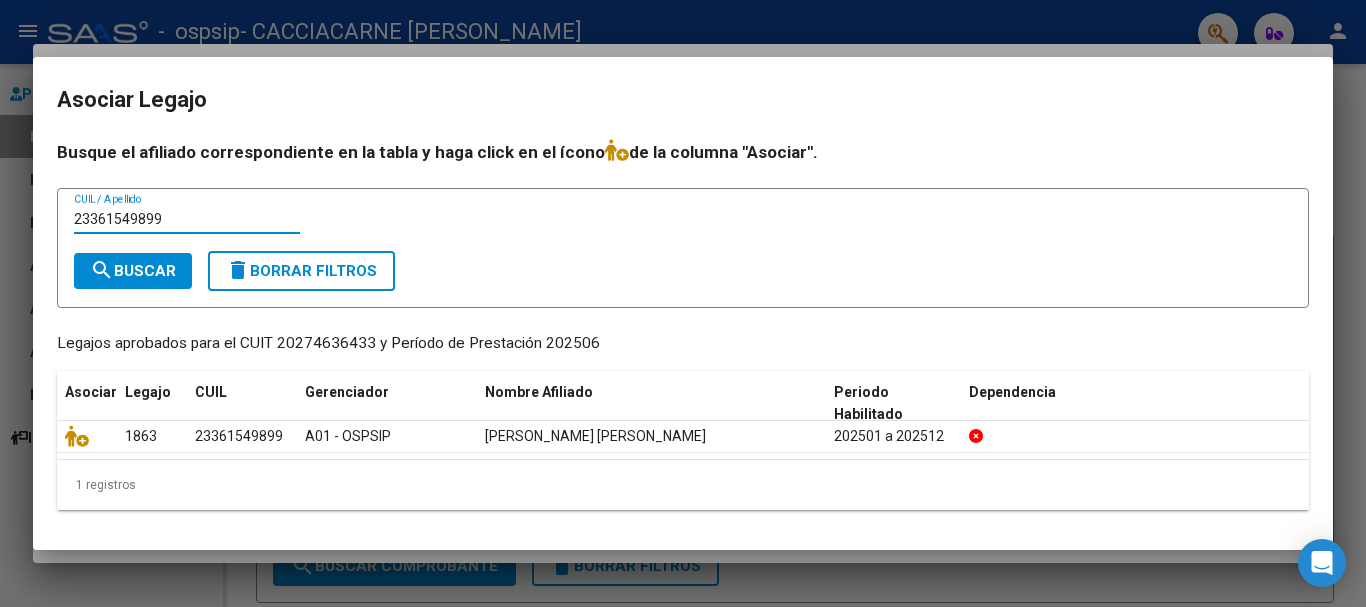 type on "23361549899" 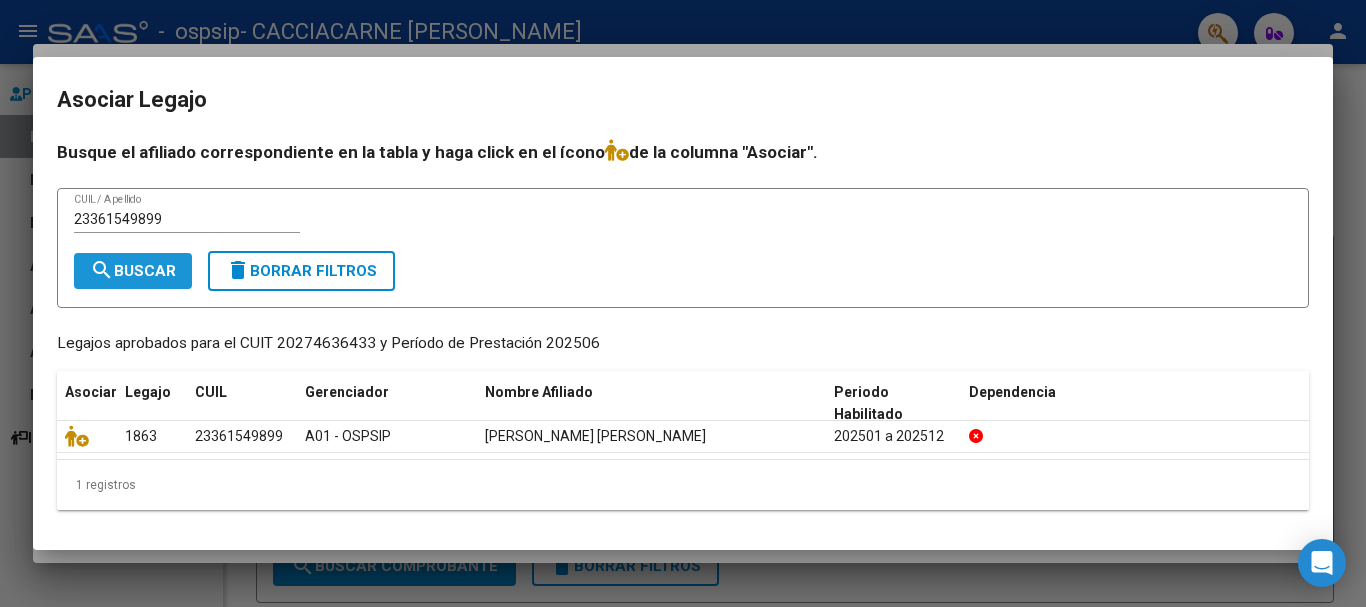 click on "search  Buscar" at bounding box center [133, 271] 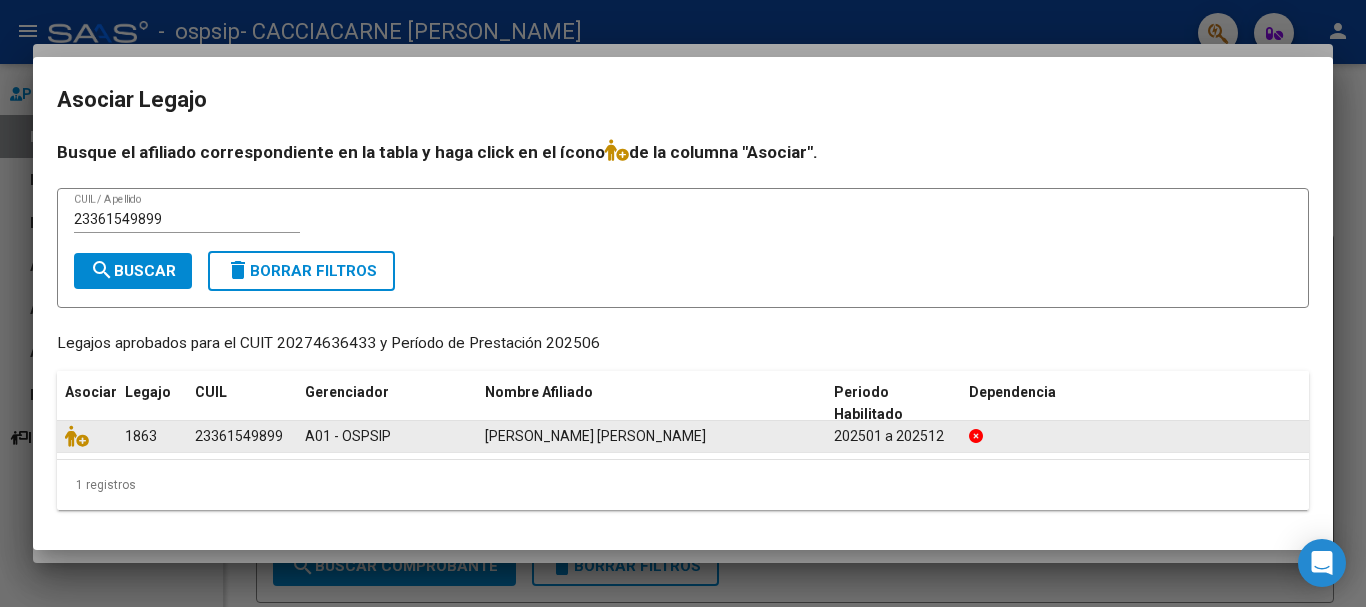 click on "202501 a 202512" 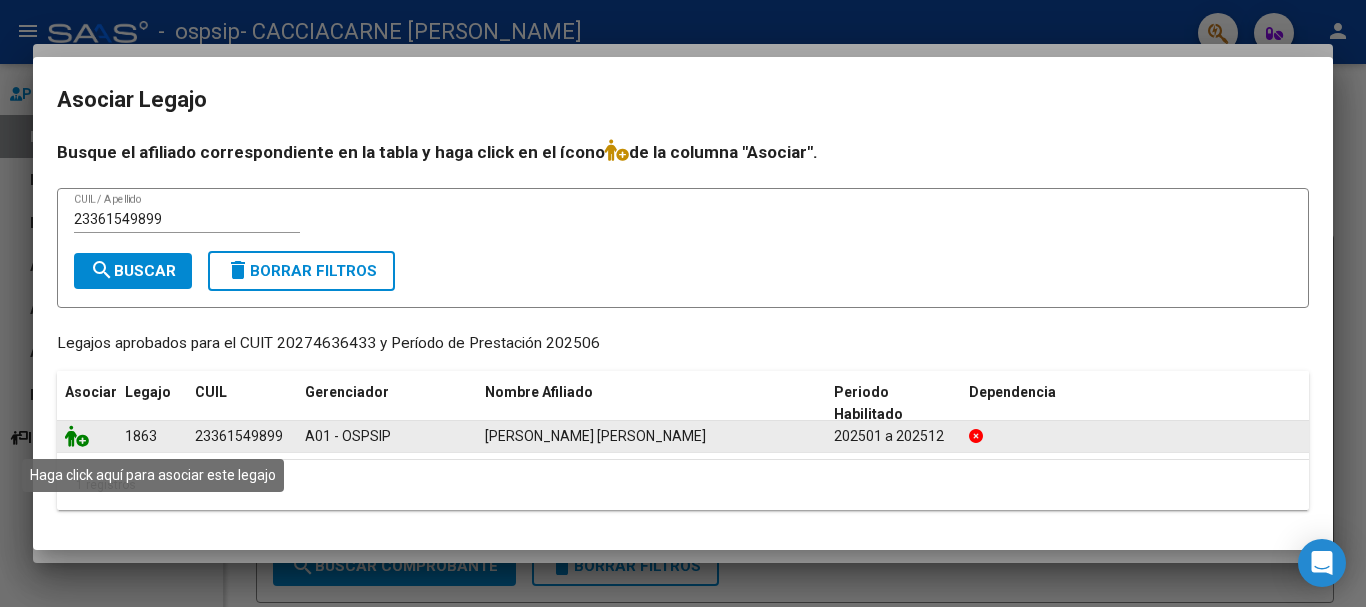 click 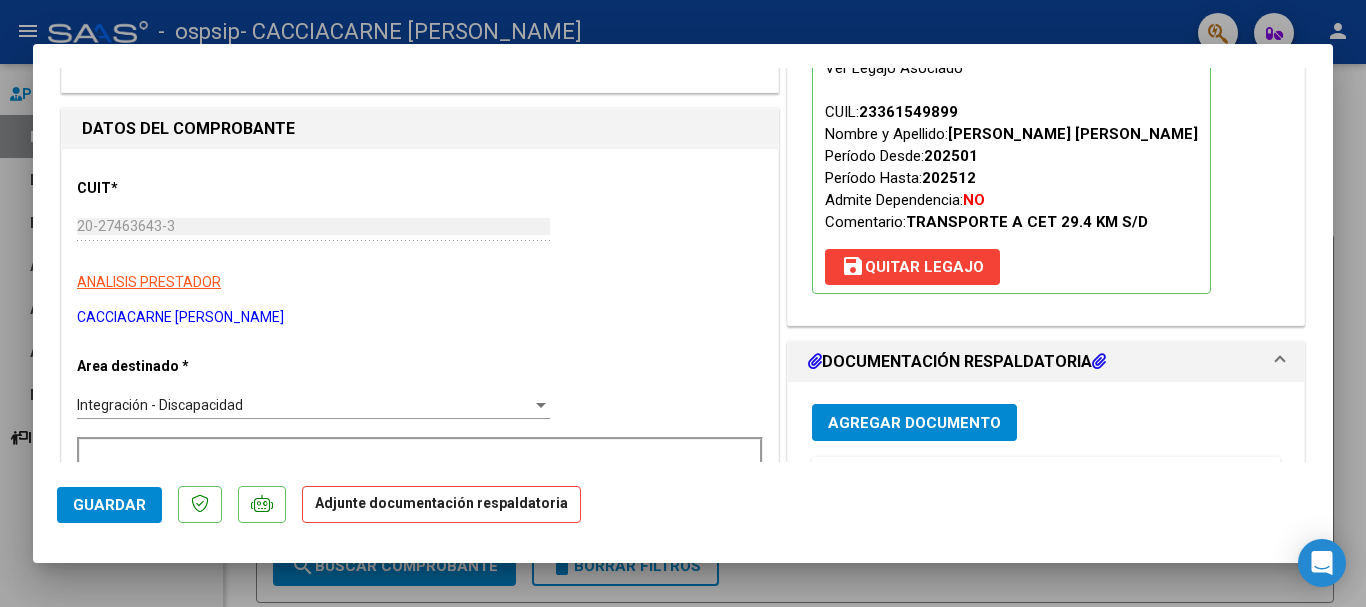 scroll, scrollTop: 373, scrollLeft: 0, axis: vertical 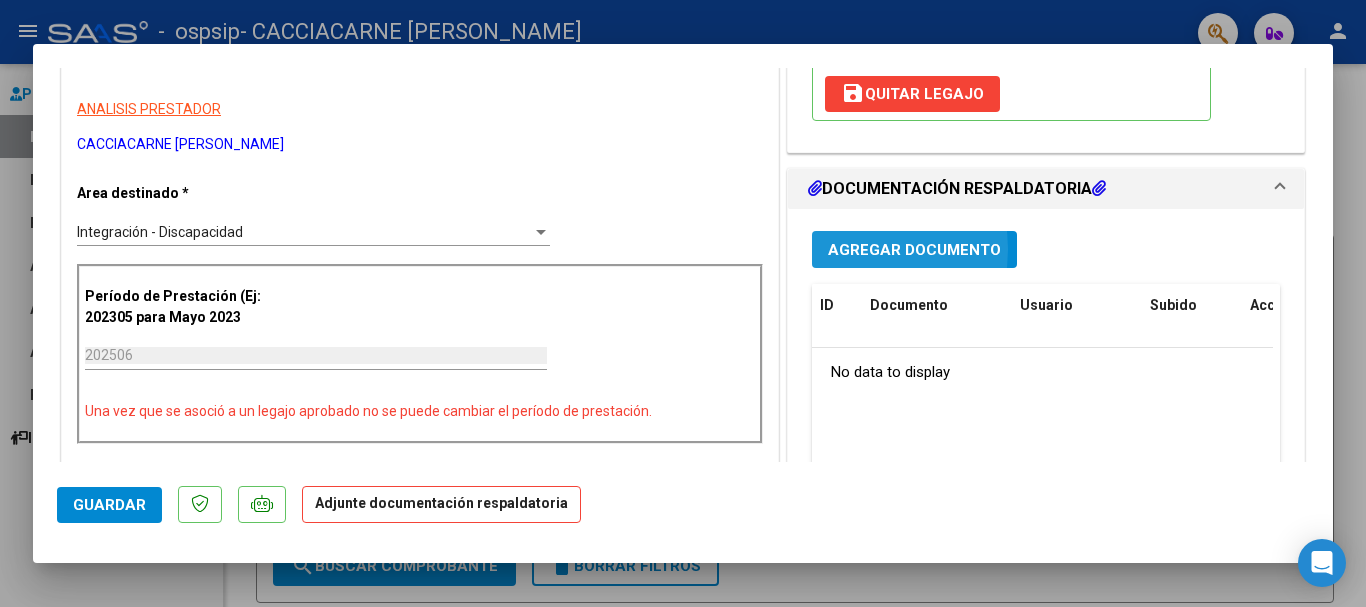 click on "Agregar Documento" at bounding box center (914, 250) 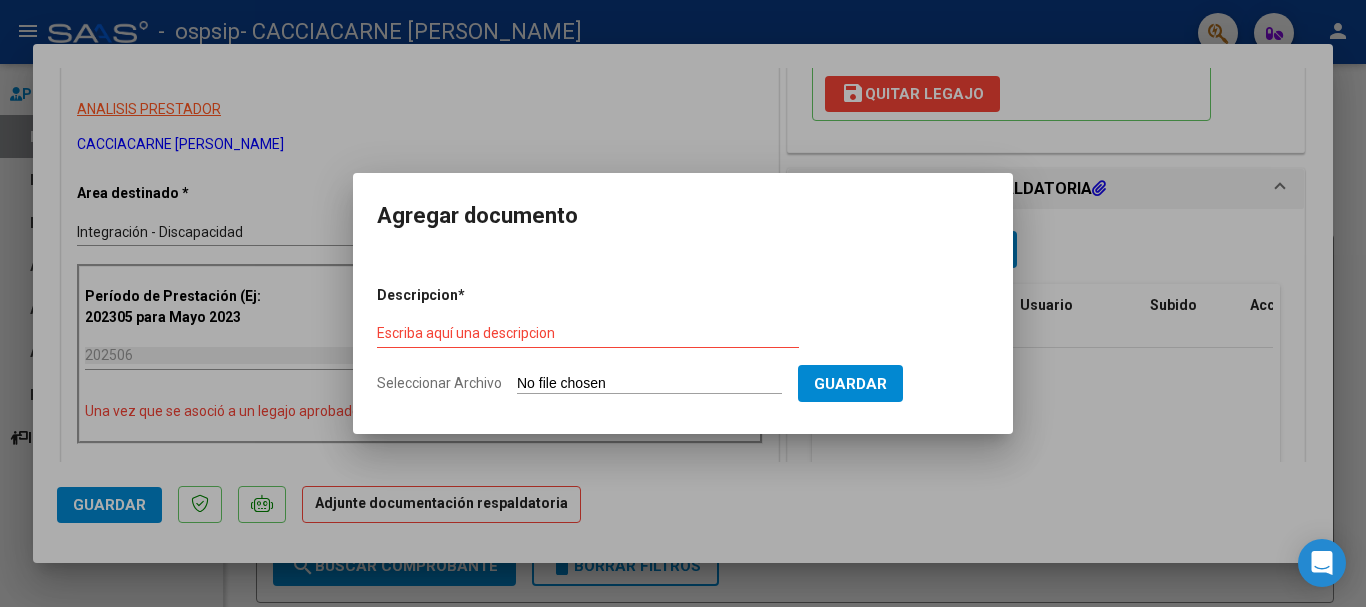 click on "Seleccionar Archivo" at bounding box center [649, 384] 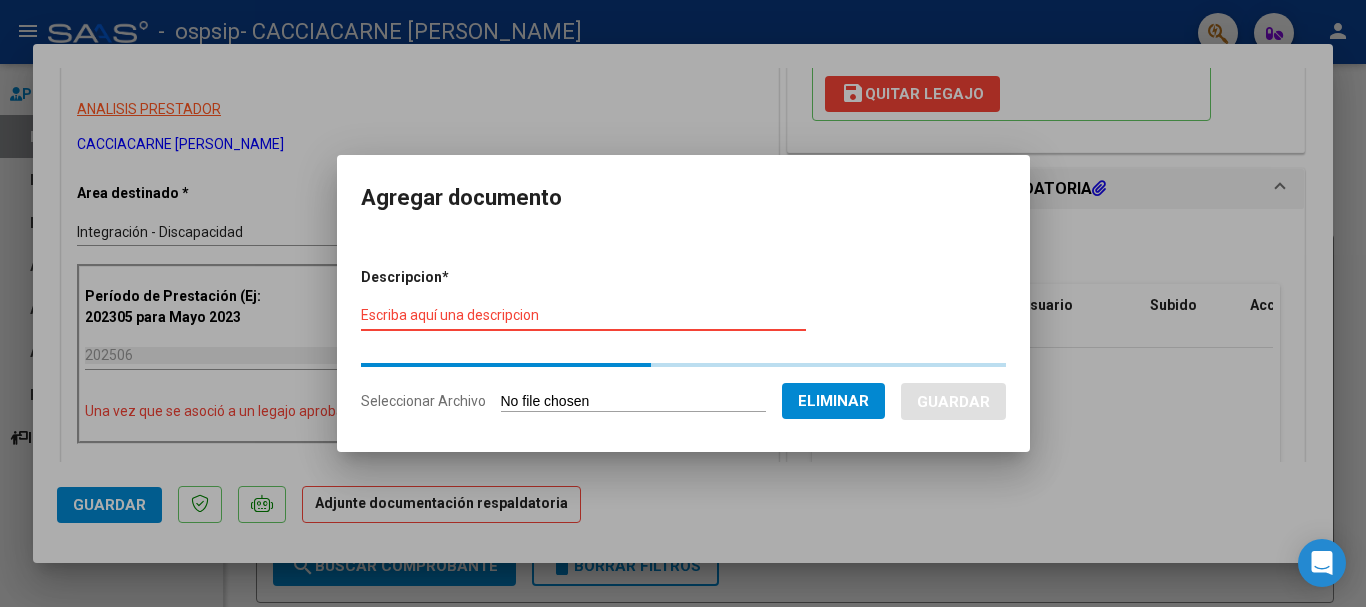 click on "Escriba aquí una descripcion" at bounding box center [583, 315] 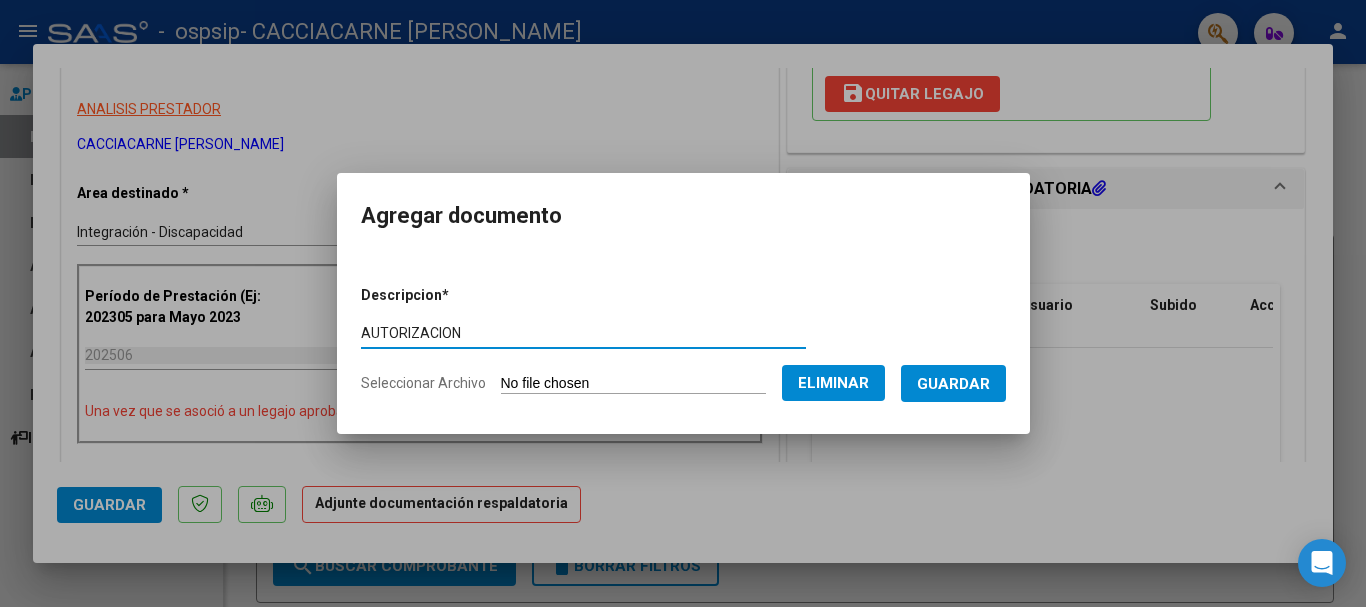 type on "AUTORIZACION" 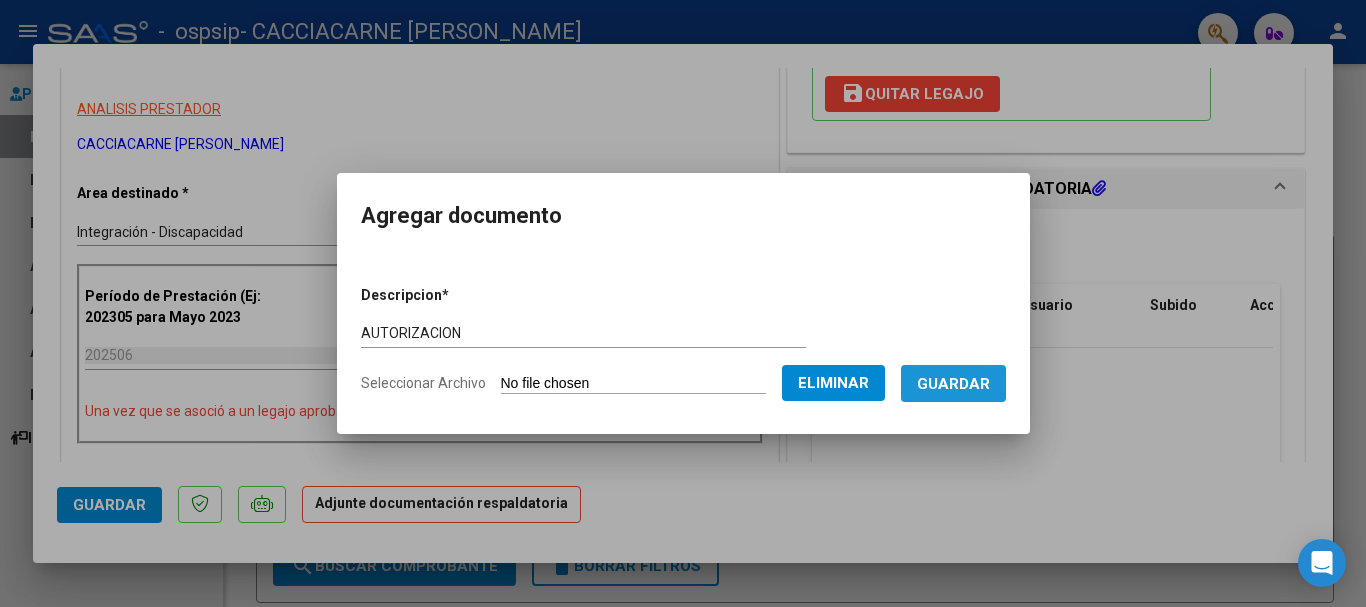 click on "Guardar" at bounding box center [953, 384] 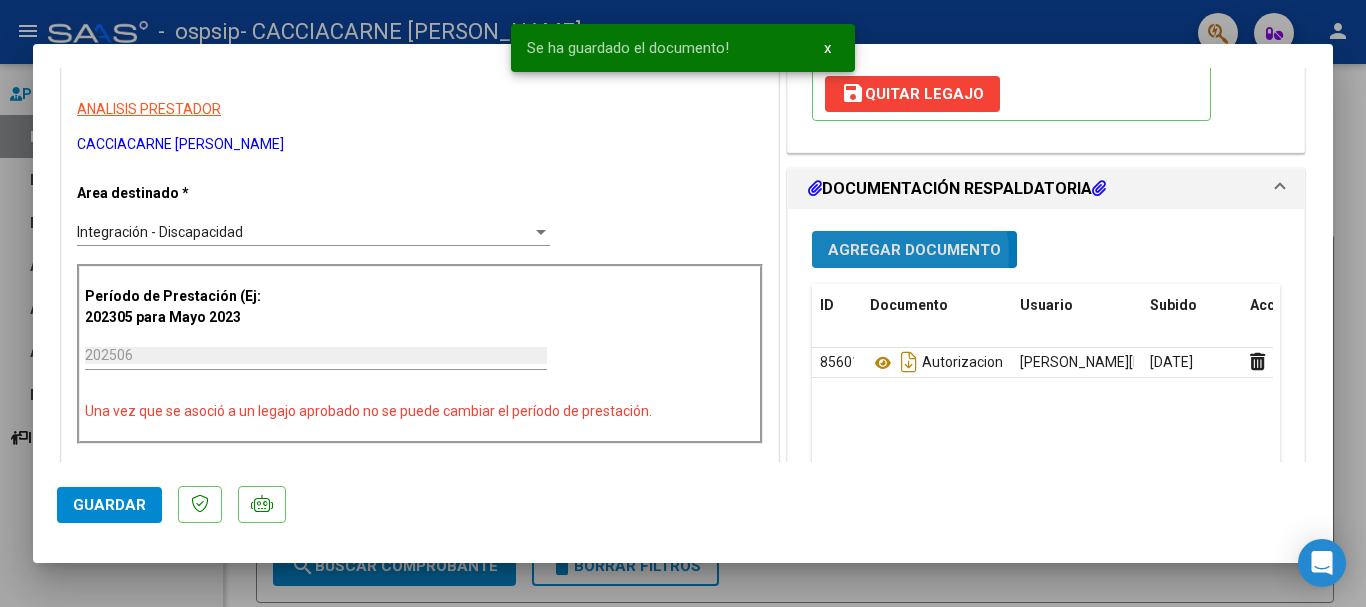 click on "Agregar Documento" at bounding box center [914, 250] 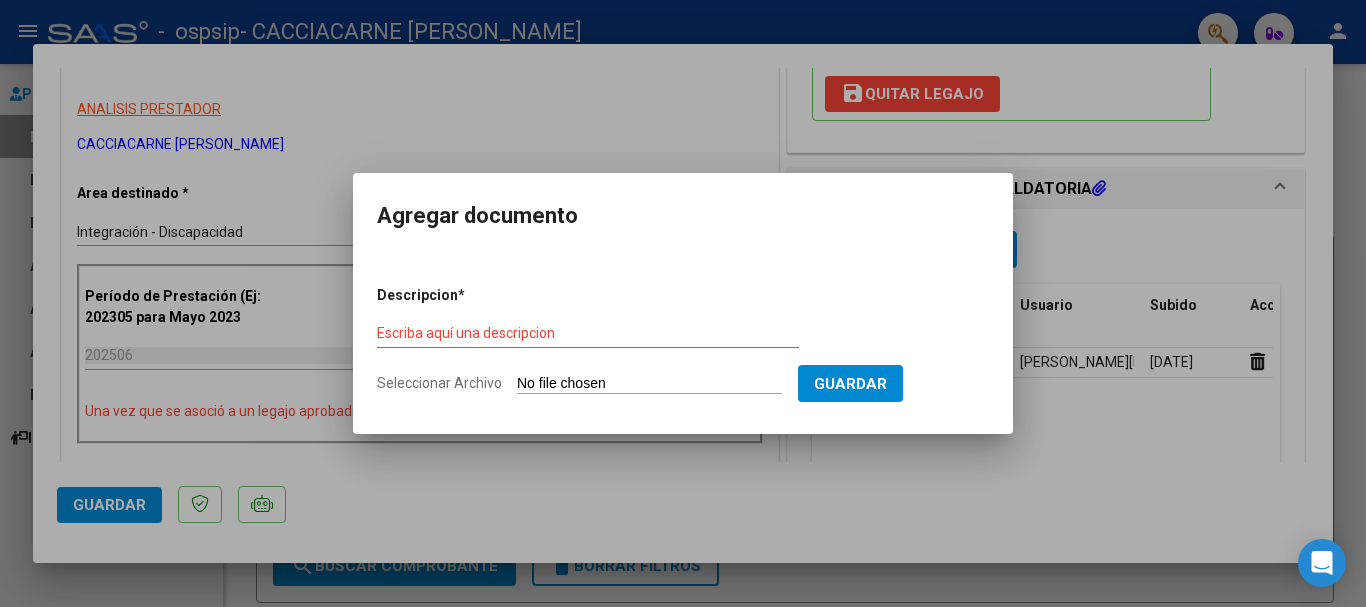 click on "Seleccionar Archivo" at bounding box center [649, 384] 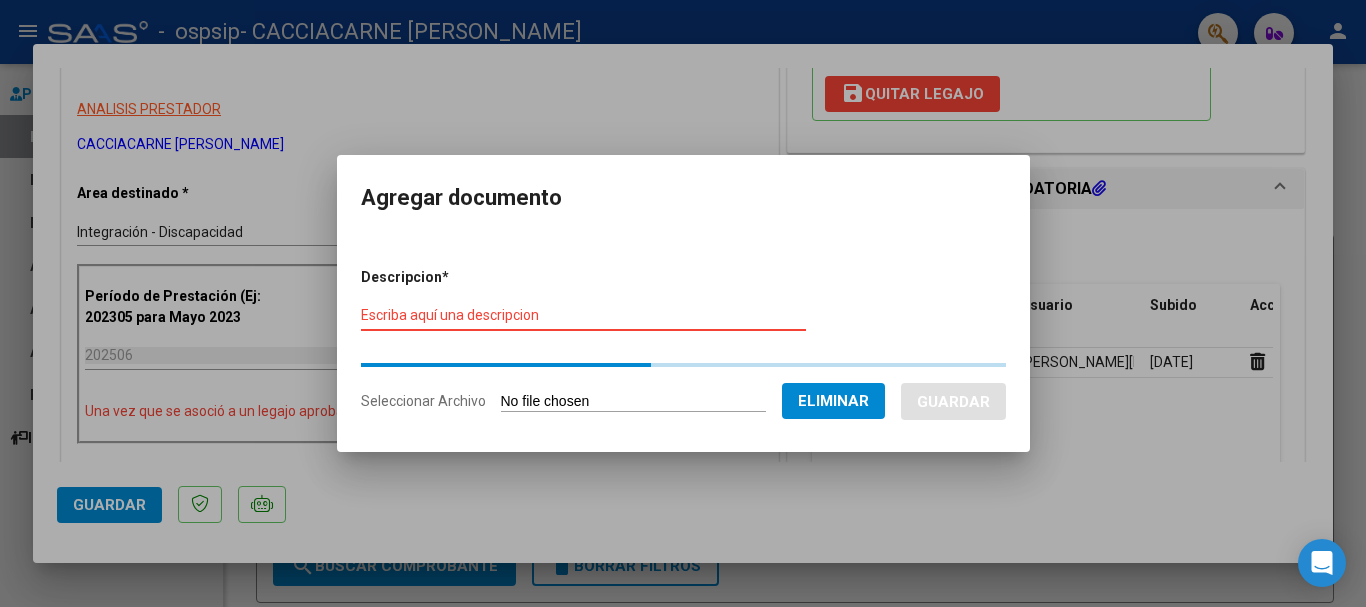 click on "Escriba aquí una descripcion" at bounding box center (583, 315) 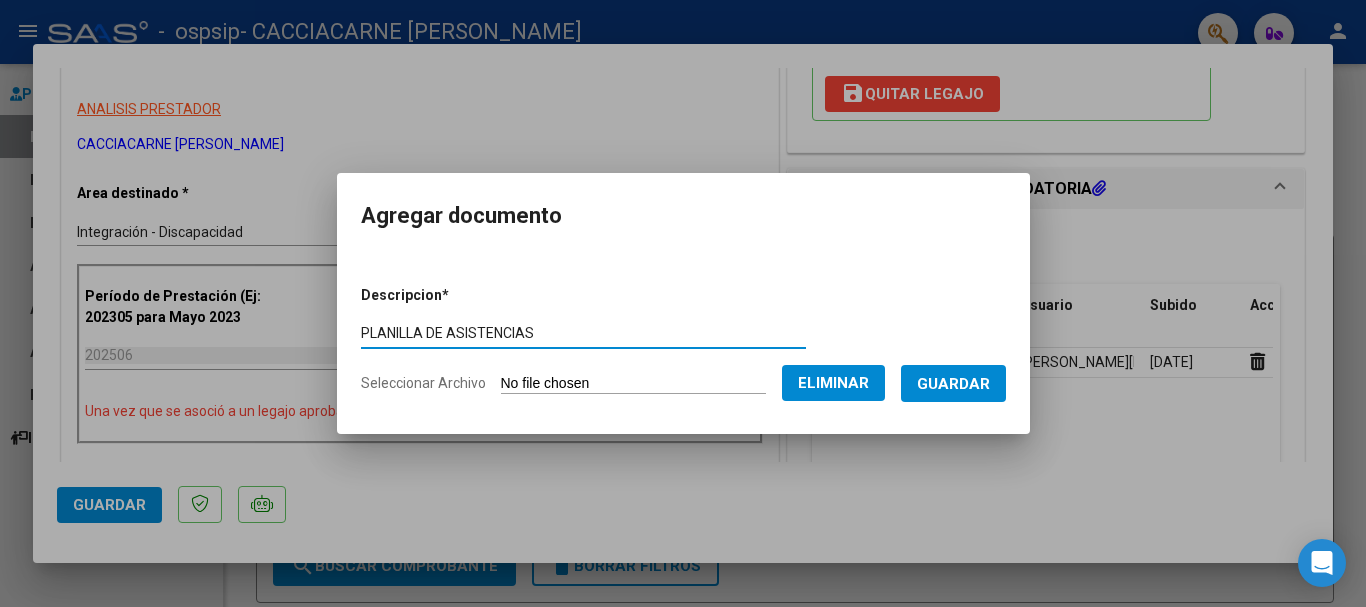 type on "PLANILLA DE ASISTENCIAS" 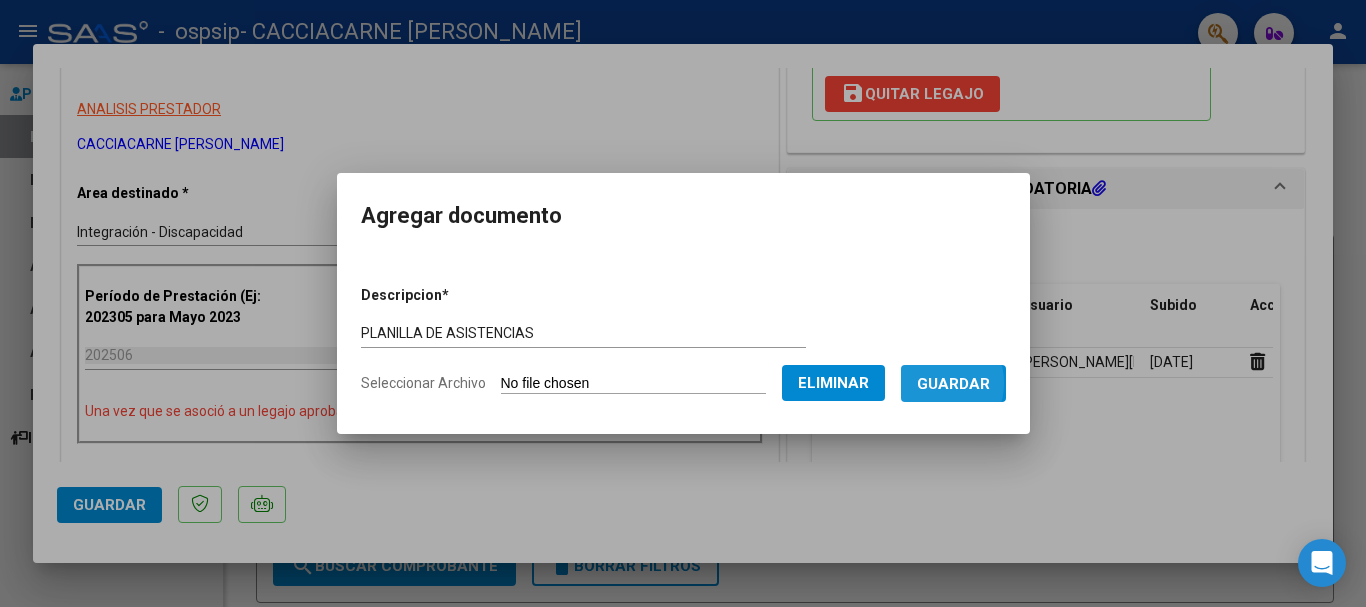 click on "Guardar" at bounding box center [953, 384] 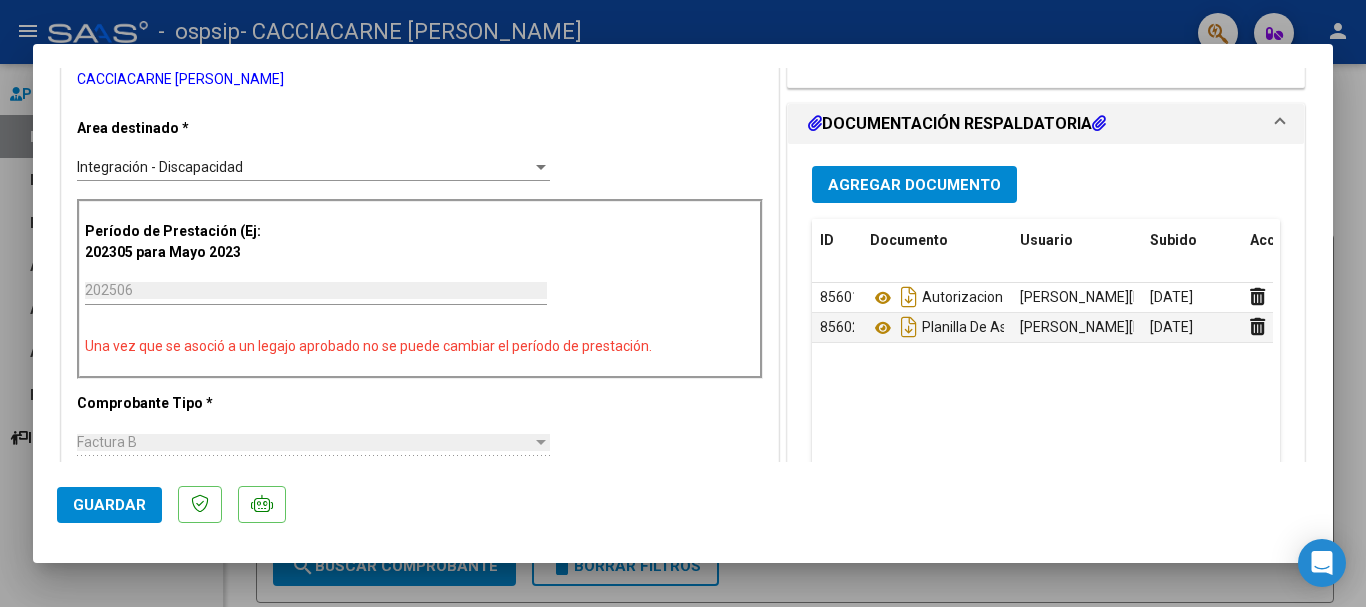 scroll, scrollTop: 353, scrollLeft: 0, axis: vertical 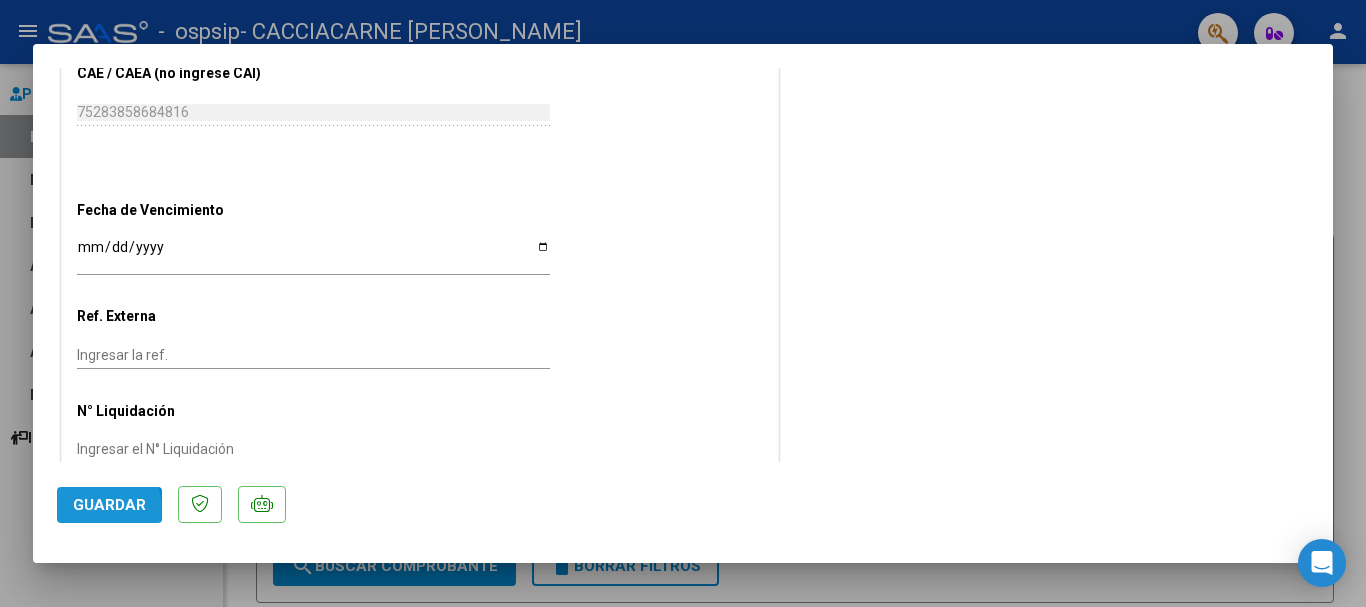 click on "Guardar" 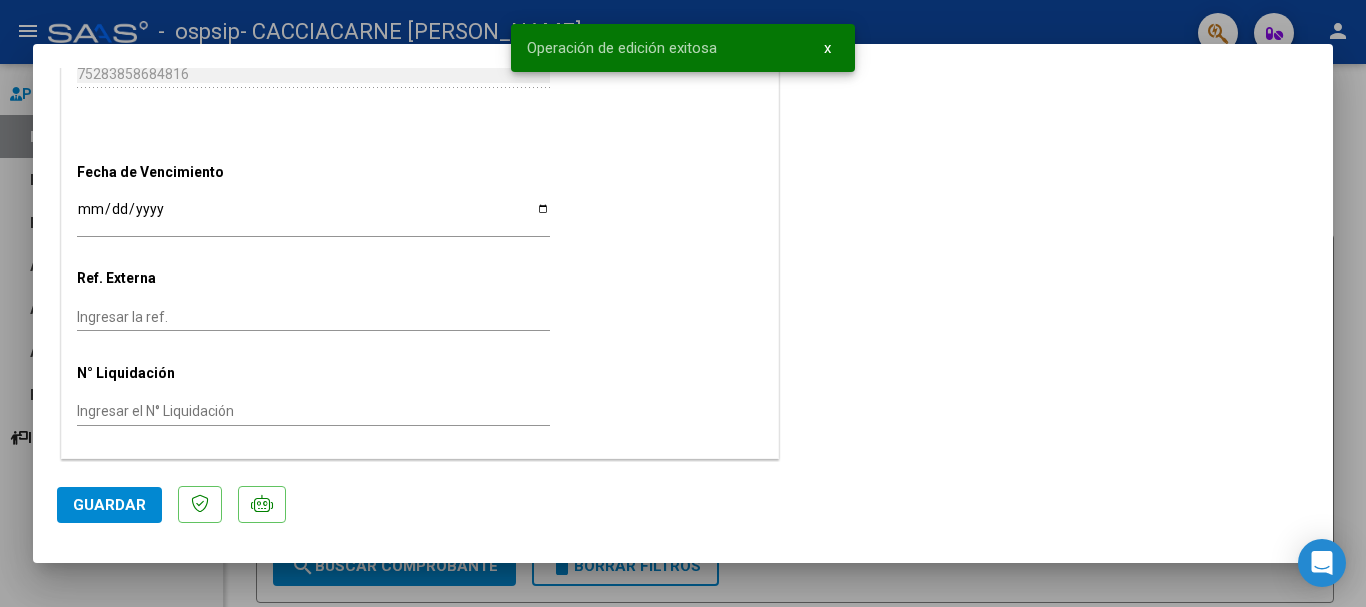 scroll, scrollTop: 932, scrollLeft: 0, axis: vertical 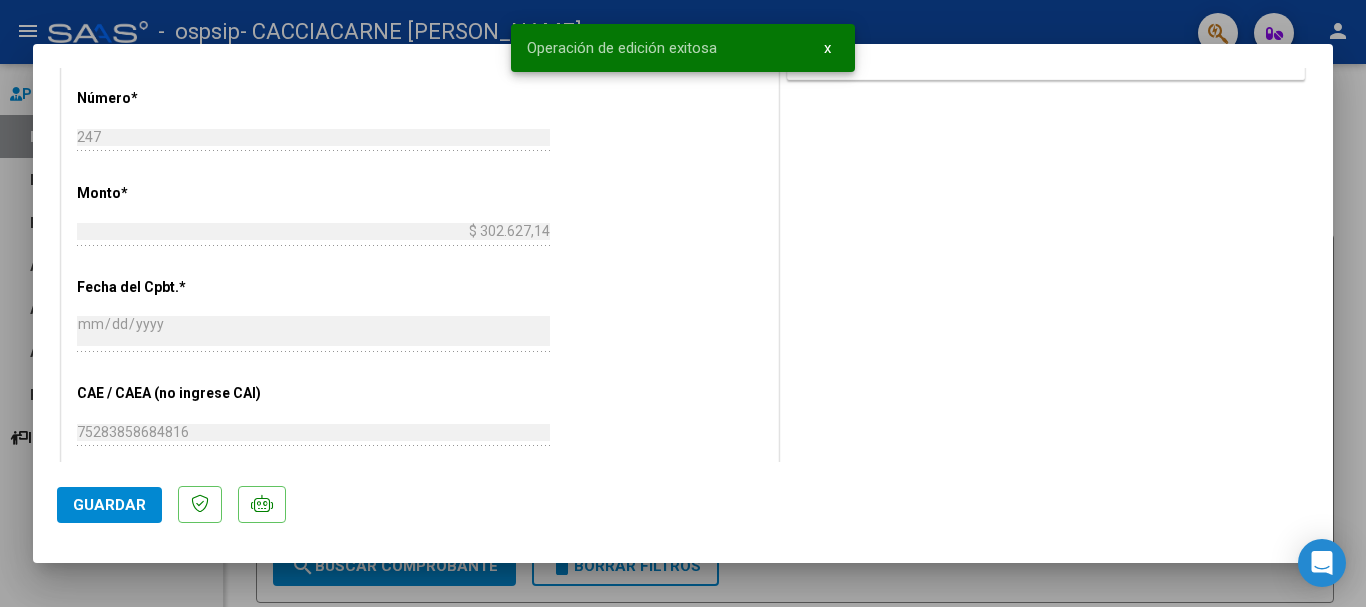 click on "COMPROBANTE VER COMPROBANTE       ESTADO:   Recibida. En proceso de confirmacion/aceptac por la OS.     El comprobante fue leído exitosamente.  DATOS DEL COMPROBANTE CUIT  *   20-27463643-3 Ingresar CUIT  ANALISIS PRESTADOR  CACCIACARNE [PERSON_NAME]  Area destinado * Integración - Discapacidad Seleccionar Area Período de Prestación (Ej: 202305 para [DATE]    202506 Ingrese el Período de Prestación como indica el ejemplo   Una vez que se asoció a un legajo aprobado no se puede cambiar el período de prestación.   Comprobante Tipo * Factura B Seleccionar Tipo Punto de Venta  *   3 Ingresar el Nro.  Número  *   247 Ingresar el Nro.  Monto  *   $ 302.627,14 Ingresar el [GEOGRAPHIC_DATA].  *   [DATE] Ingresar la fecha  CAE / CAEA (no ingrese CAI)    75283858684816 Ingresar el CAE o CAEA (no ingrese CAI)  Fecha de Vencimiento    Ingresar la fecha  Ref. Externa    Ingresar la ref.  N° Liquidación    Ingresar el N° Liquidación  COMENTARIOS PREAPROBACIÓN PARA INTEGRACION" at bounding box center [683, 265] 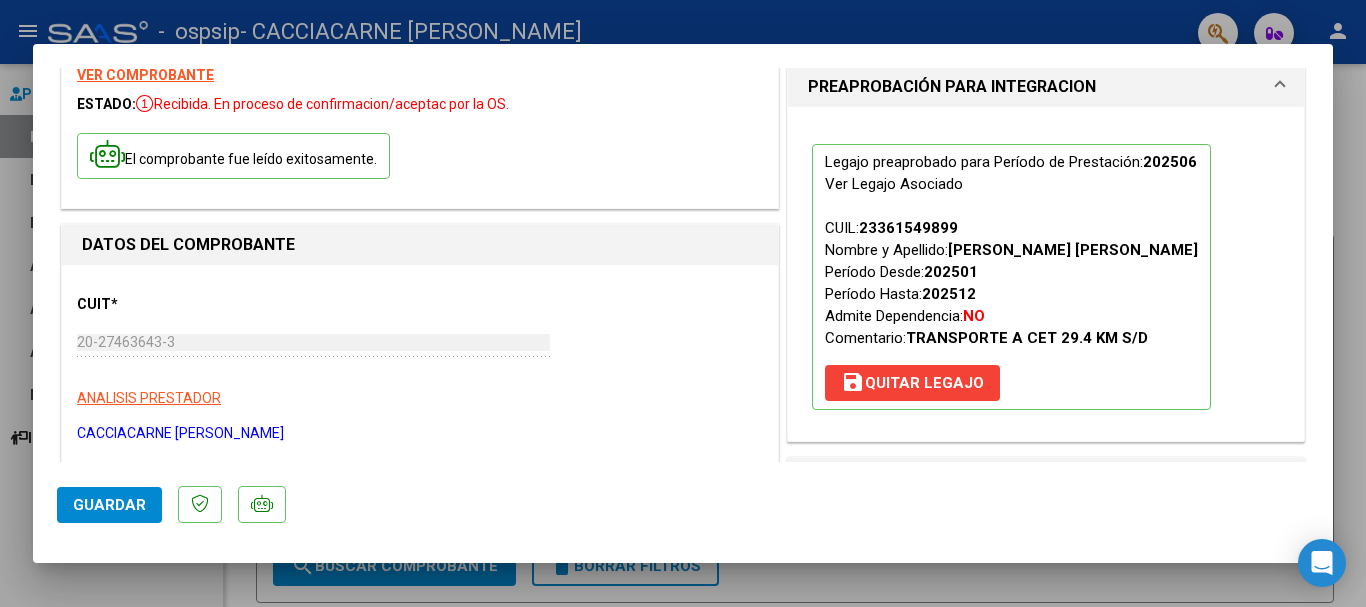 scroll, scrollTop: 0, scrollLeft: 0, axis: both 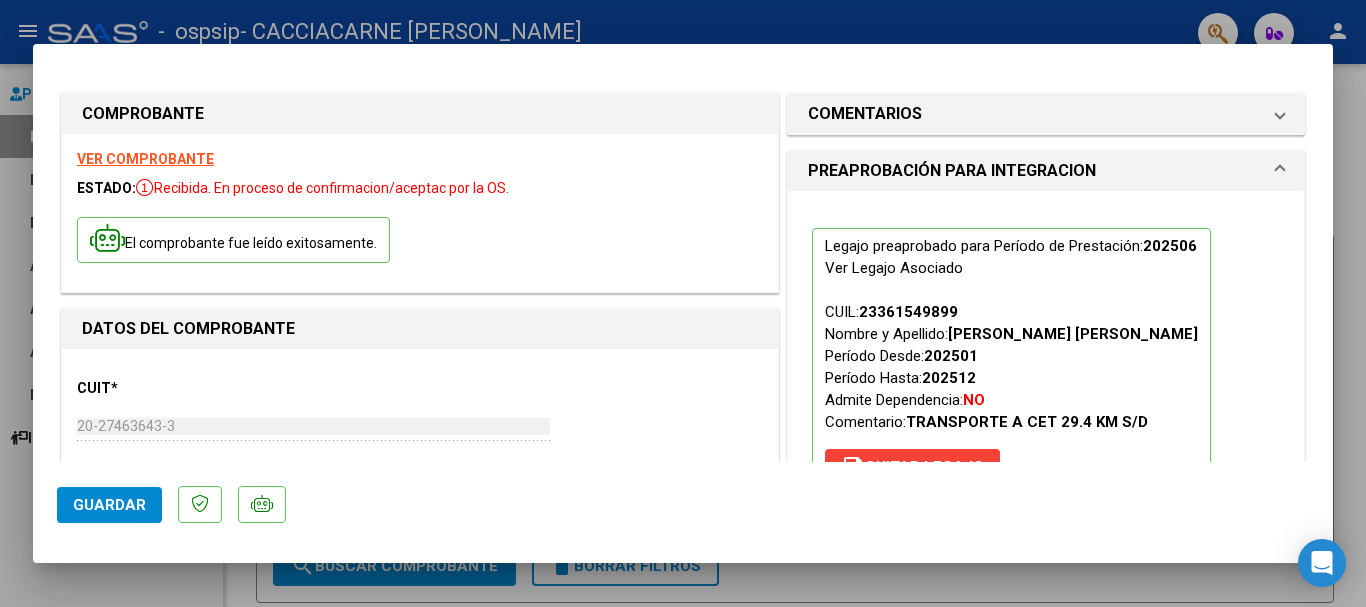 click at bounding box center [683, 303] 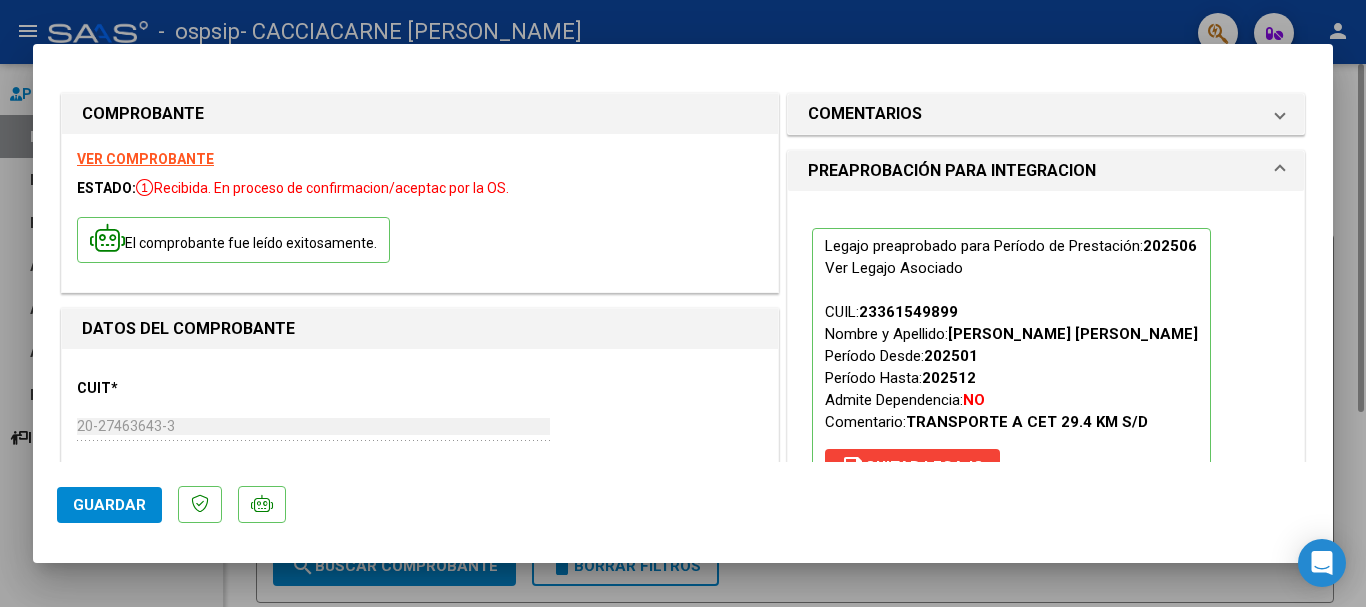 type 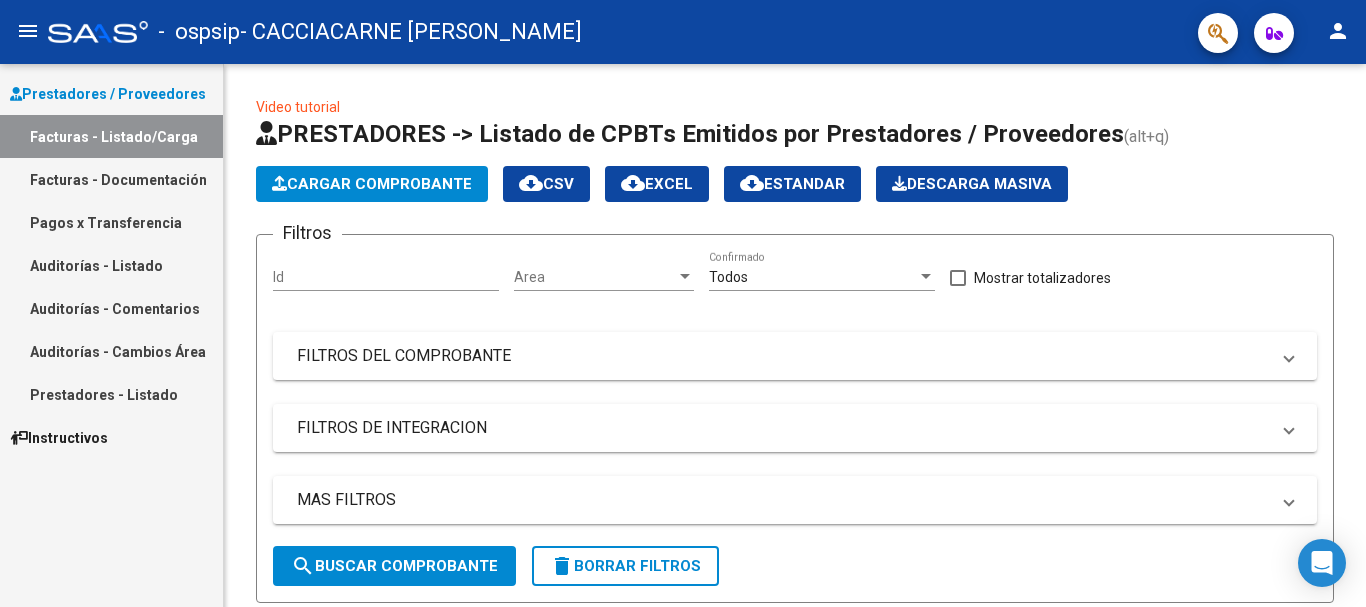 click on "Pagos x Transferencia" at bounding box center (111, 222) 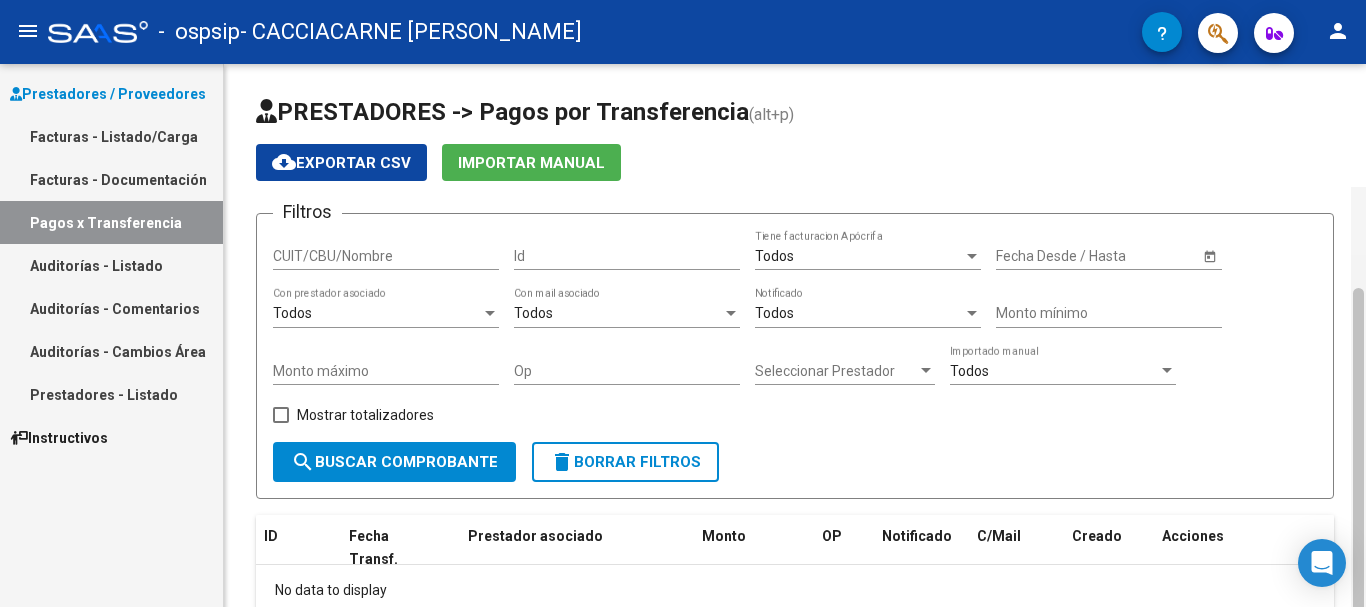 scroll, scrollTop: 123, scrollLeft: 0, axis: vertical 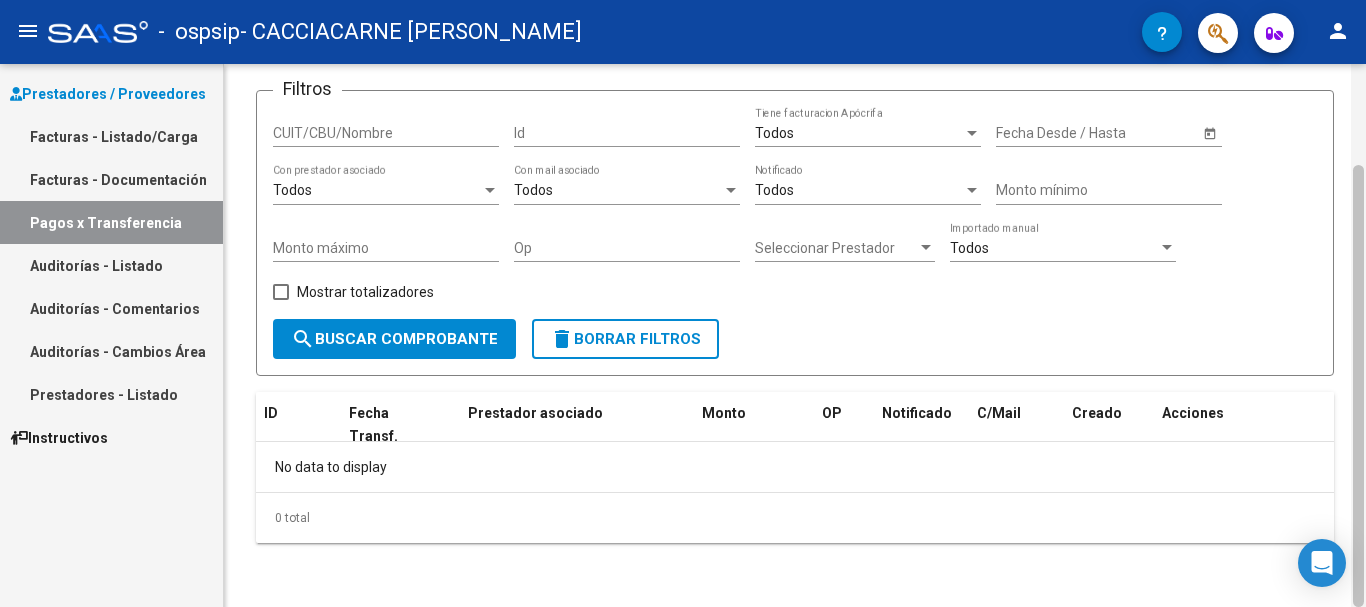 drag, startPoint x: 1365, startPoint y: 293, endPoint x: 1365, endPoint y: 426, distance: 133 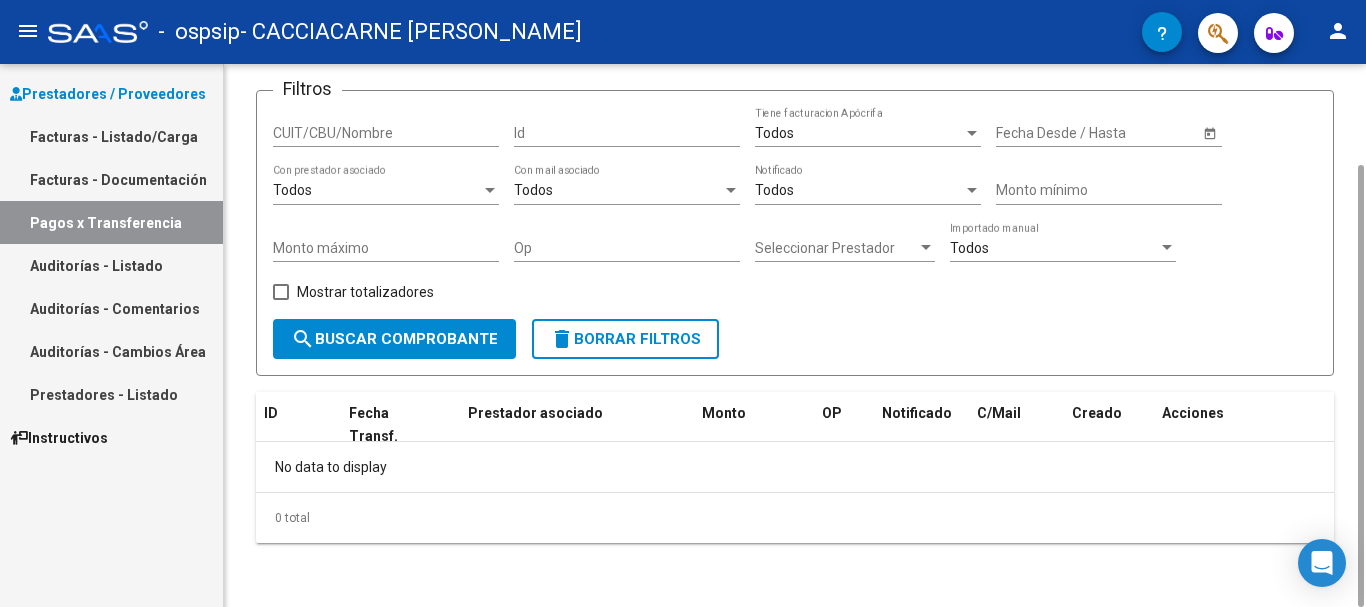 click on "search  Buscar Comprobante" 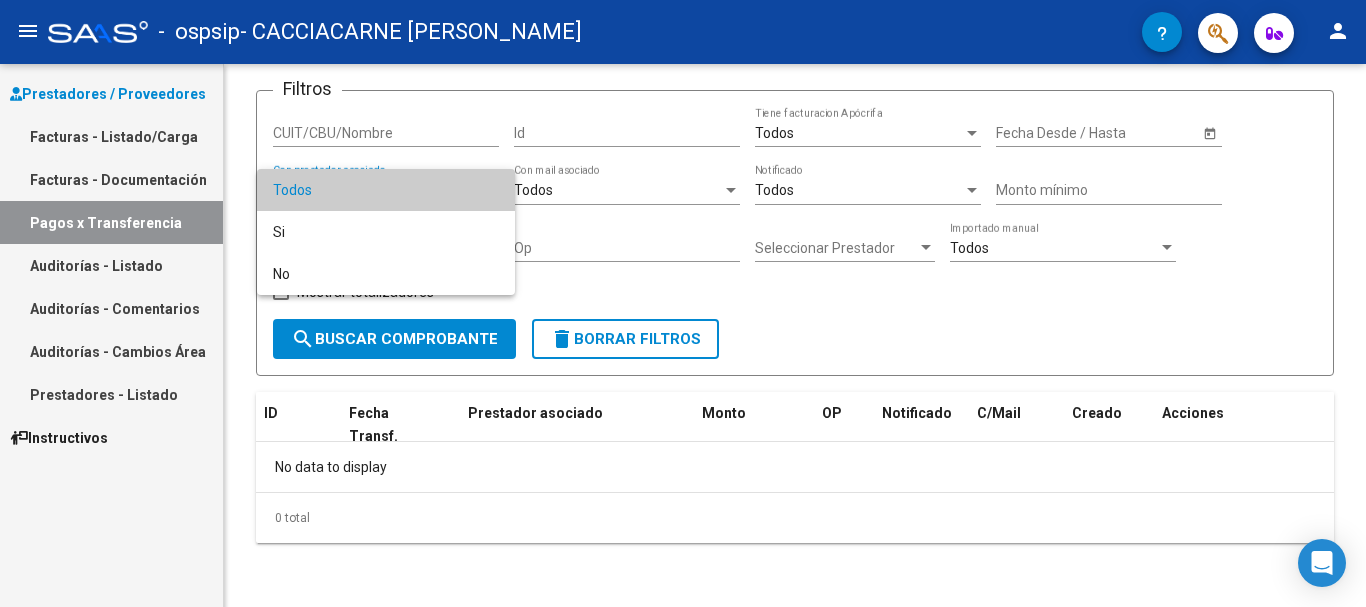 click at bounding box center (683, 303) 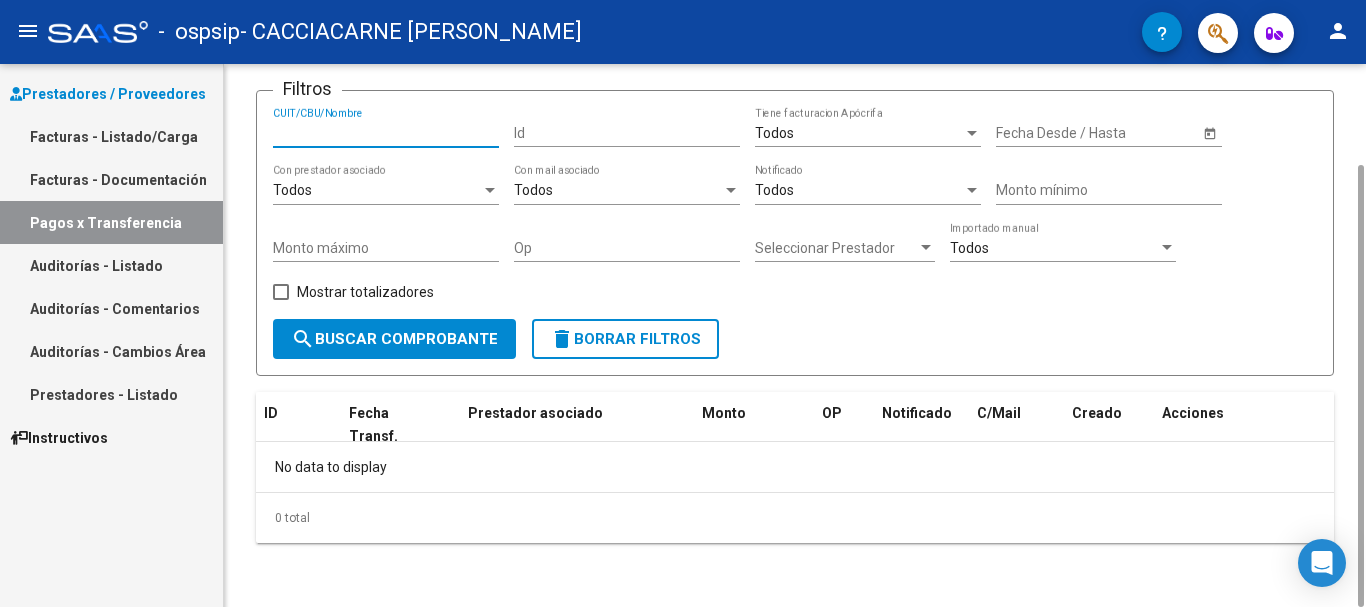 click on "CUIT/CBU/Nombre" at bounding box center (386, 133) 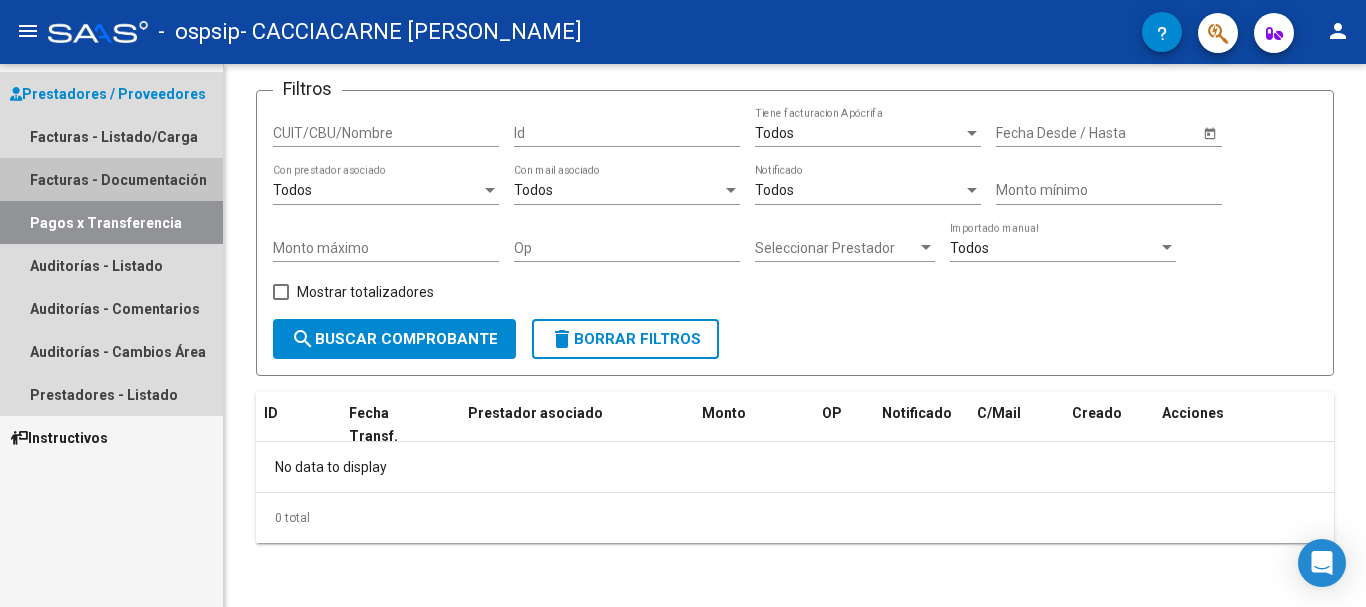 click on "Facturas - Documentación" at bounding box center [111, 179] 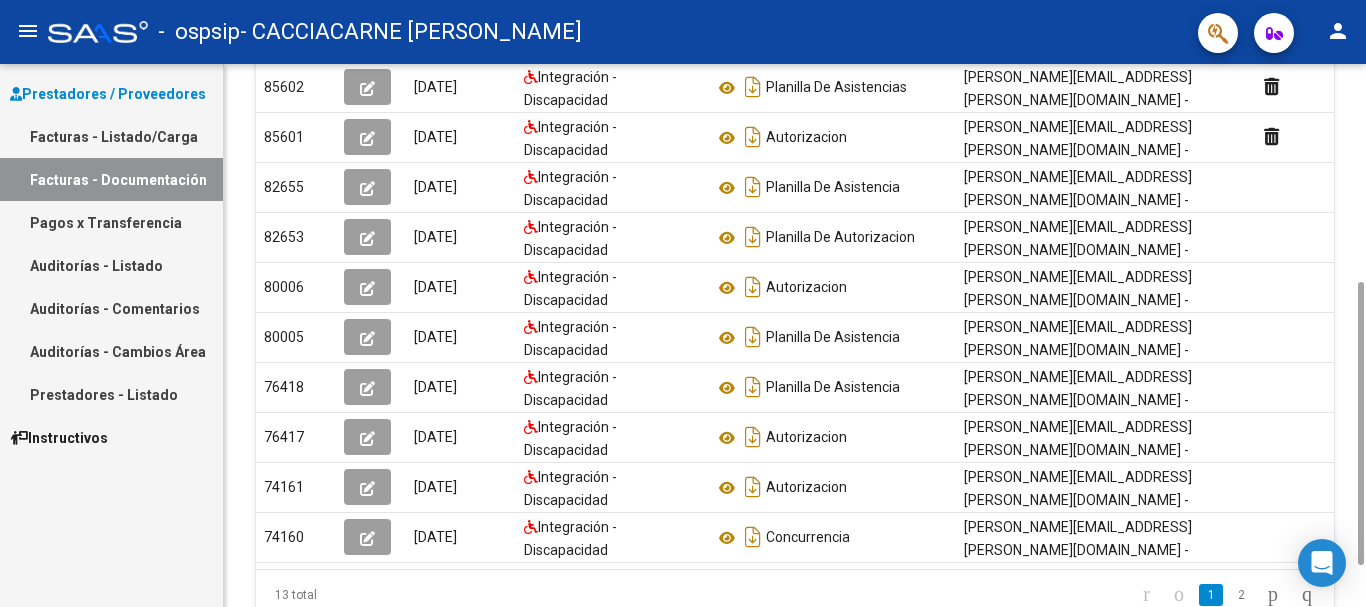 scroll, scrollTop: 427, scrollLeft: 0, axis: vertical 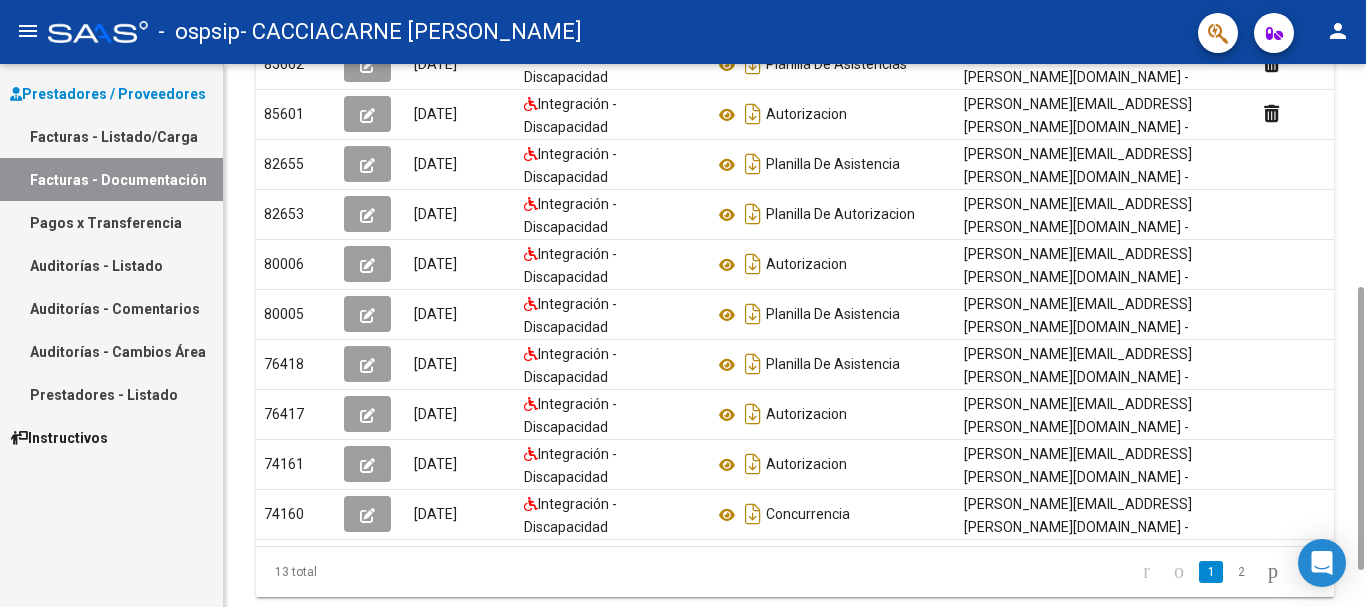 drag, startPoint x: 1356, startPoint y: 307, endPoint x: 1365, endPoint y: 646, distance: 339.11945 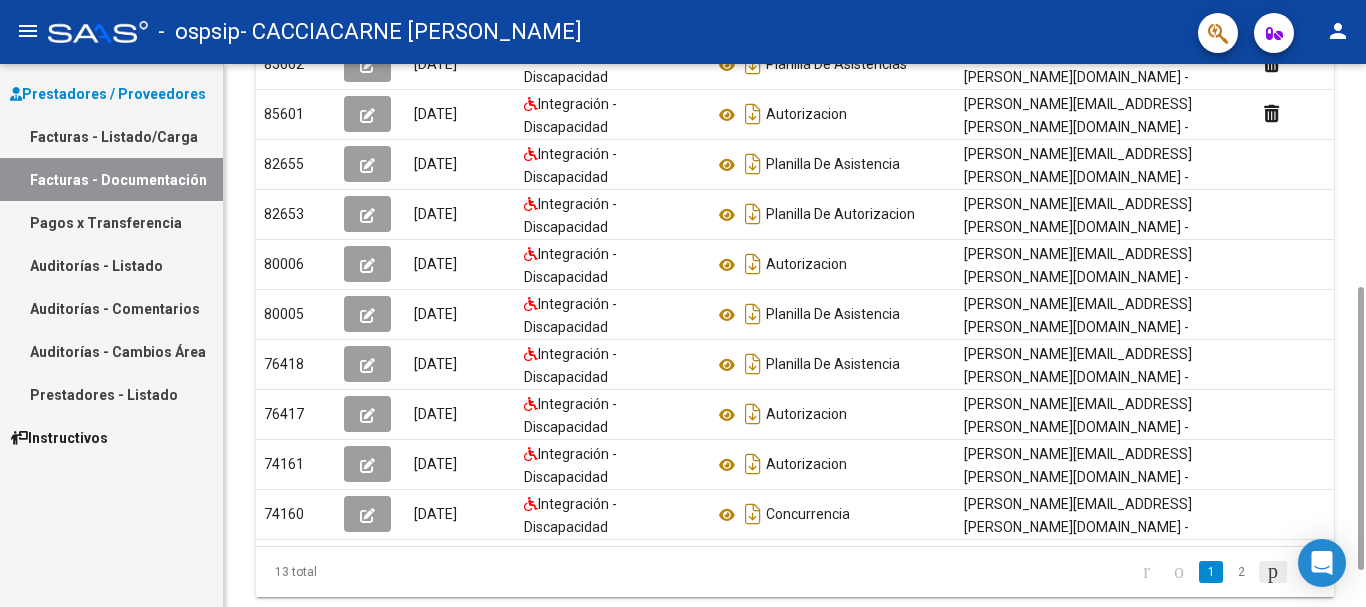 click 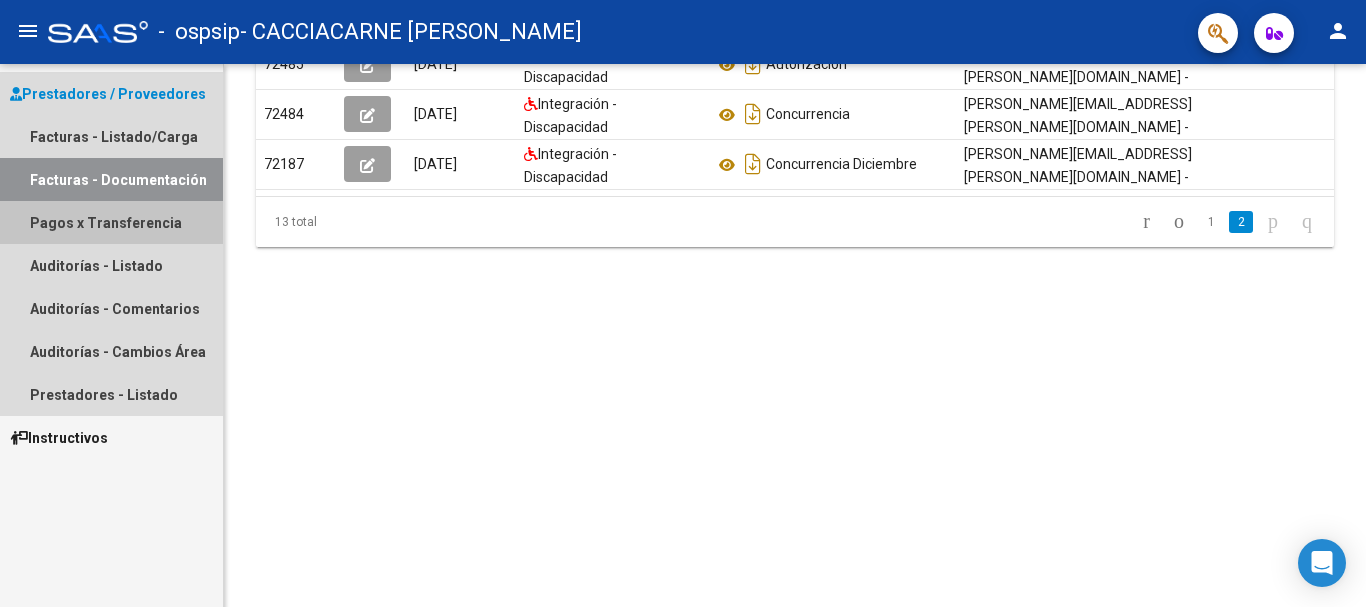 click on "Pagos x Transferencia" at bounding box center [111, 222] 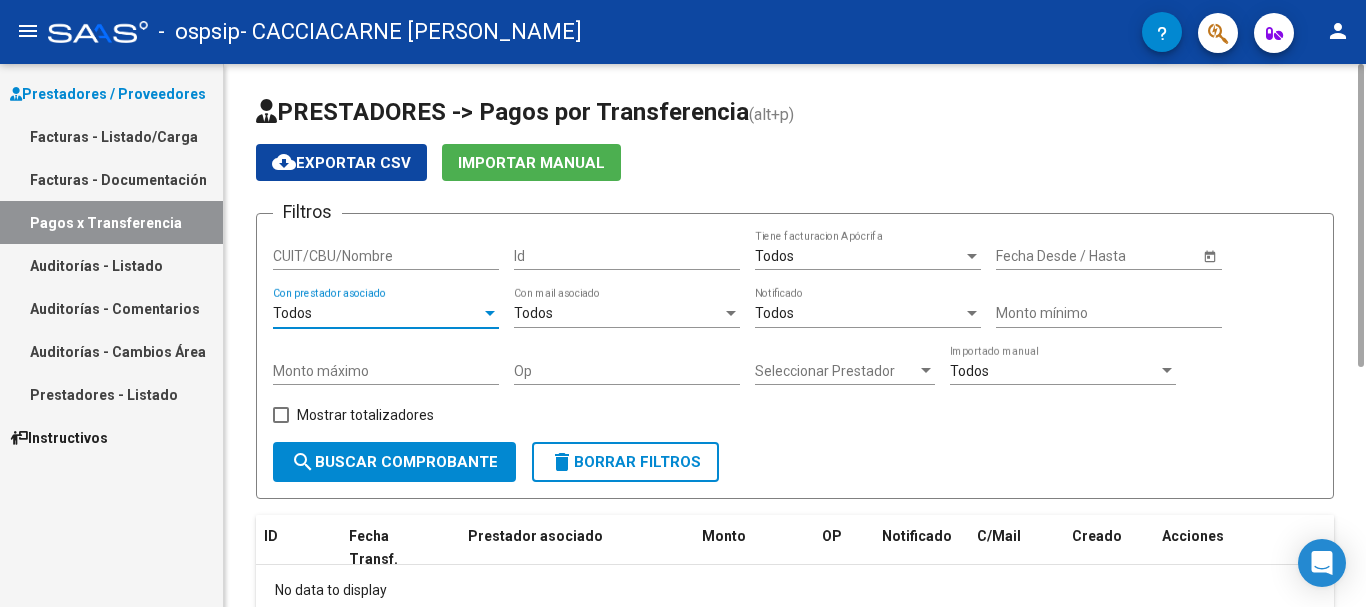 click on "Todos" at bounding box center (377, 313) 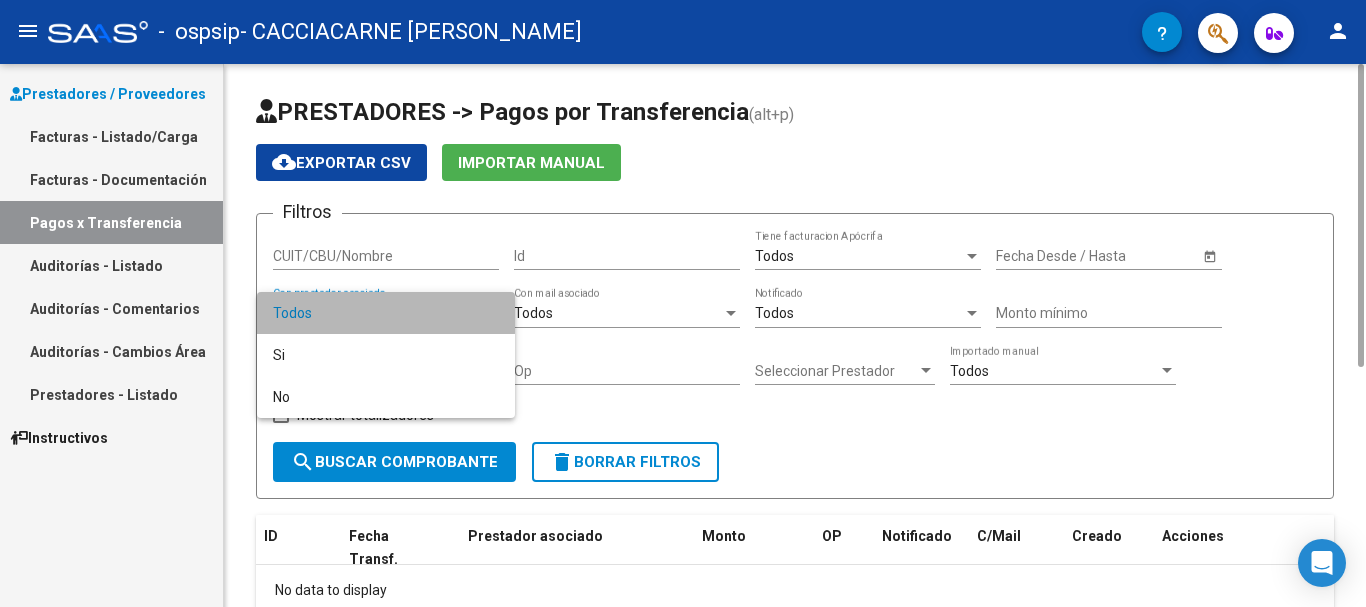 click on "Todos" at bounding box center (386, 313) 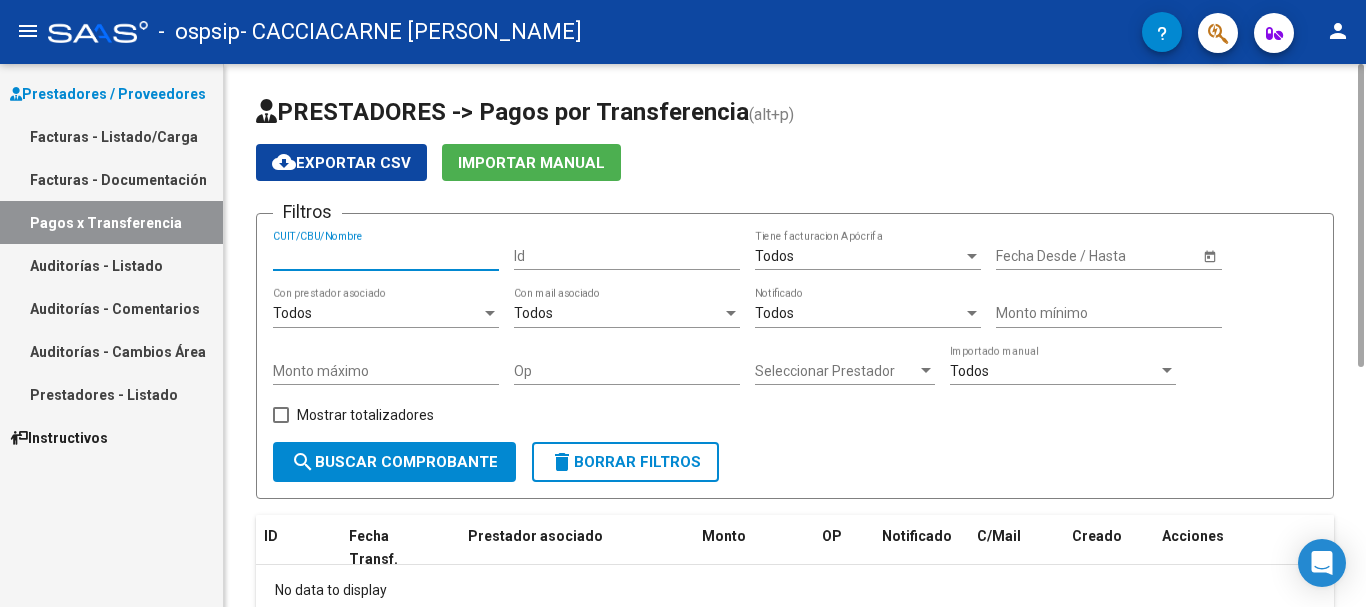 click on "CUIT/CBU/Nombre" at bounding box center (386, 256) 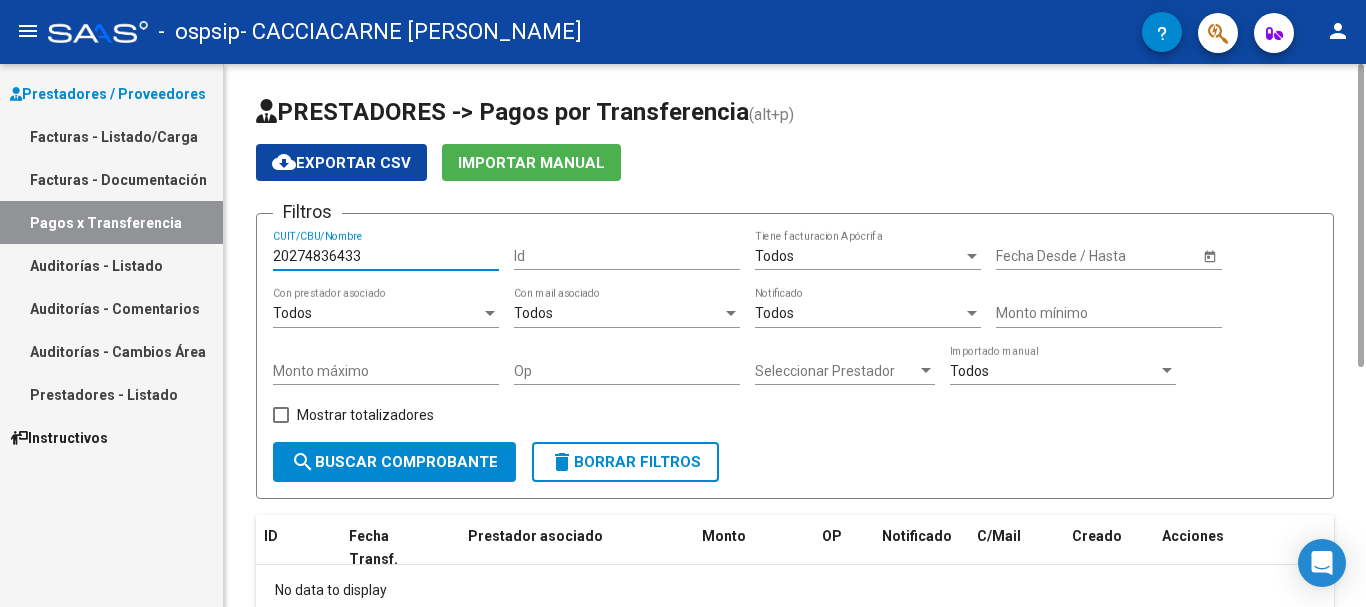 type on "20274836433" 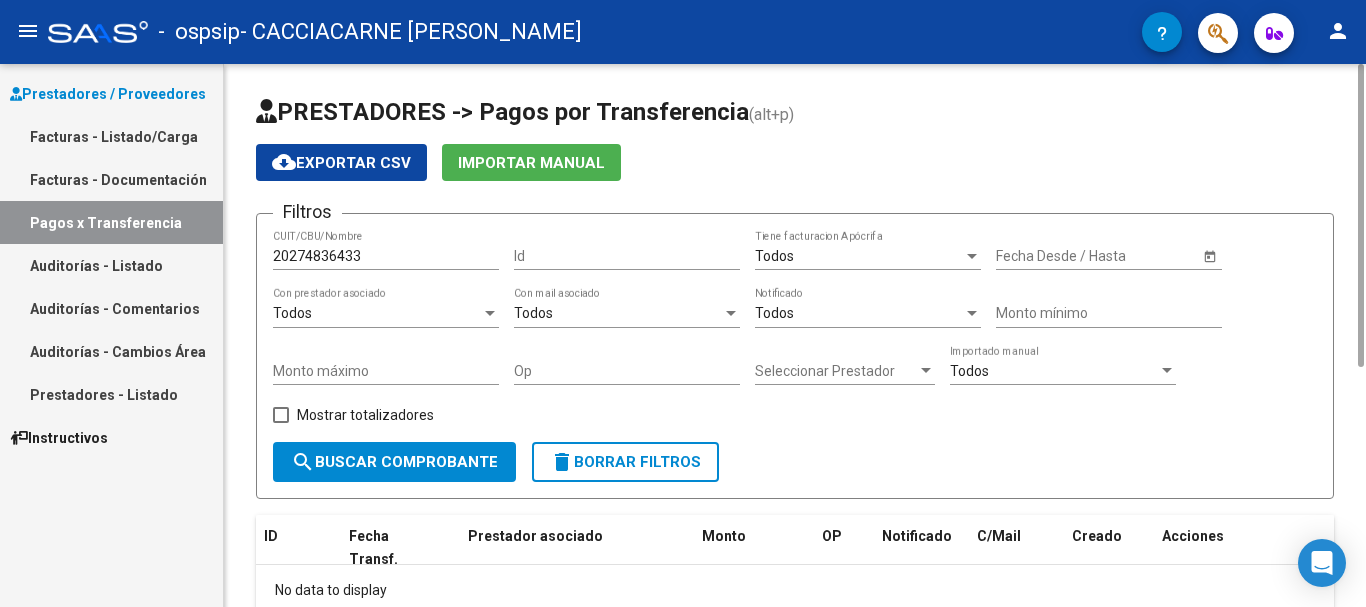 click on "Filtros 20274836433 CUIT/CBU/Nombre Id Todos  Tiene facturacion Apócrifa Start date – Fecha Desde / Hasta Todos  Con prestador asociado Todos  Con mail asociado Todos  Notificado Monto mínimo Monto máximo Op Seleccionar Prestador Seleccionar Prestador Todos  Importado manual    Mostrar totalizadores" 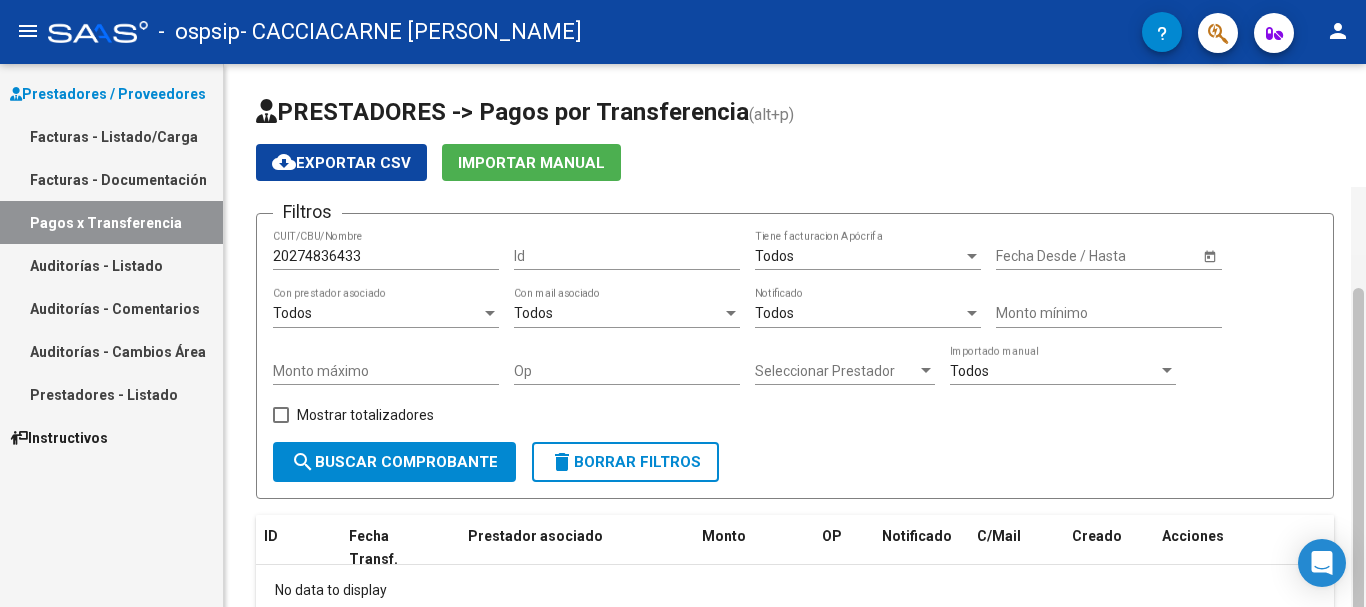 scroll, scrollTop: 123, scrollLeft: 0, axis: vertical 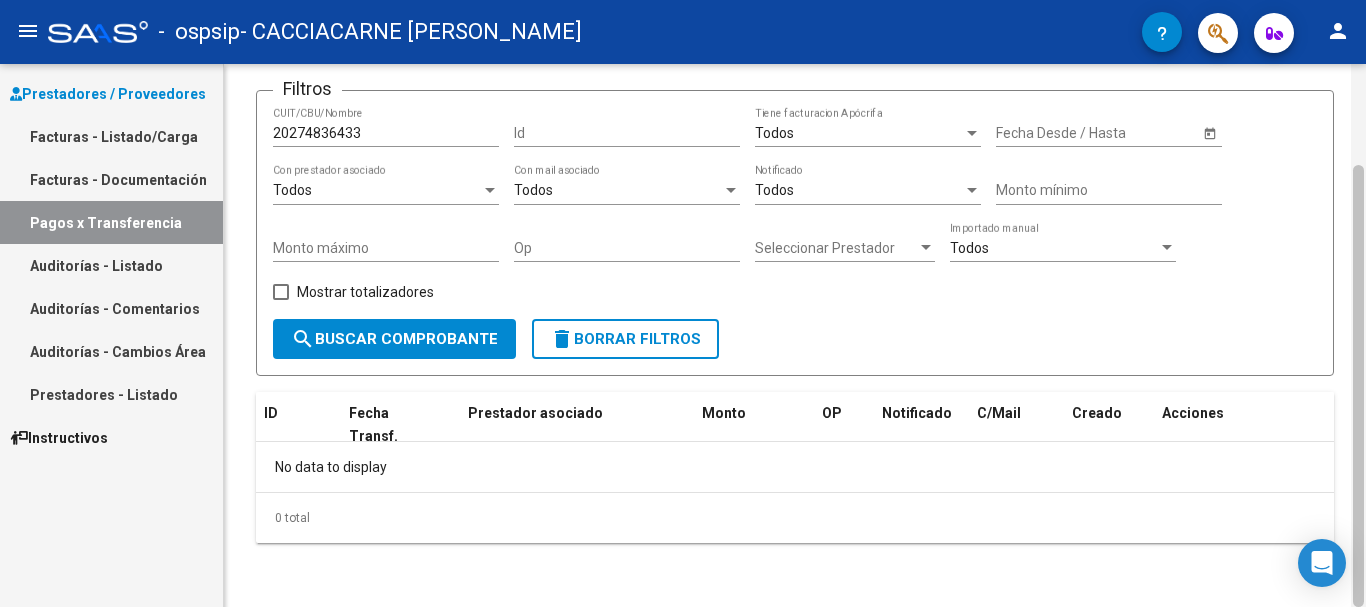drag, startPoint x: 1365, startPoint y: 348, endPoint x: 1365, endPoint y: 463, distance: 115 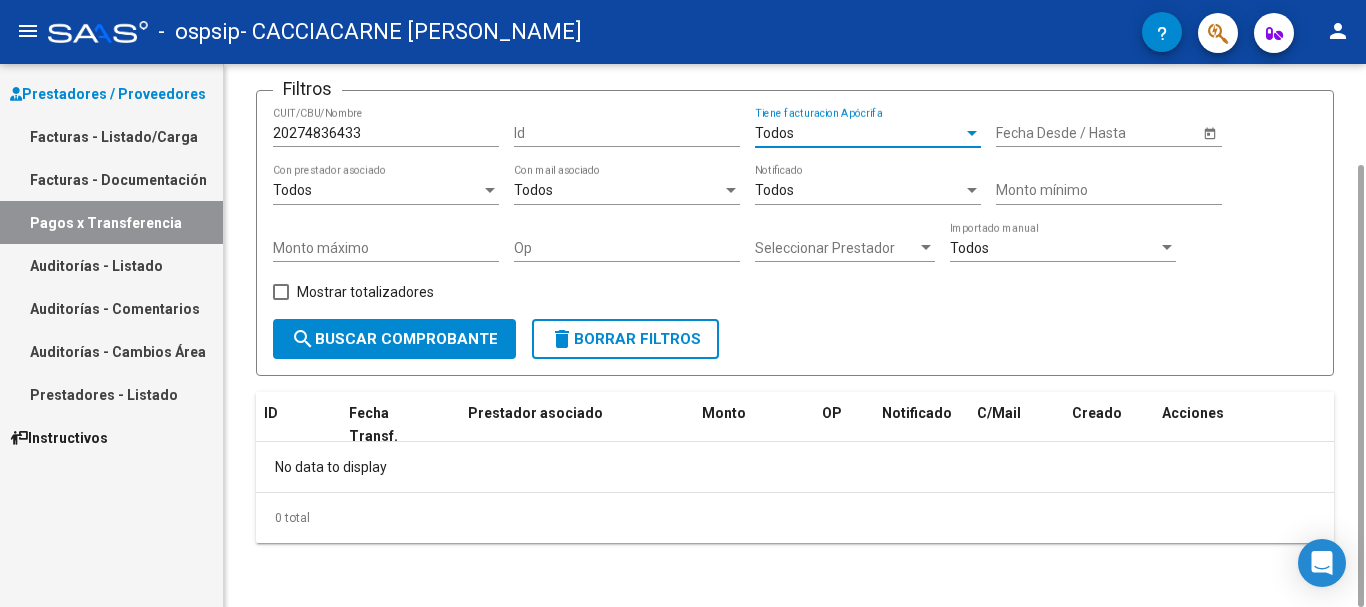 click on "Todos" at bounding box center [859, 133] 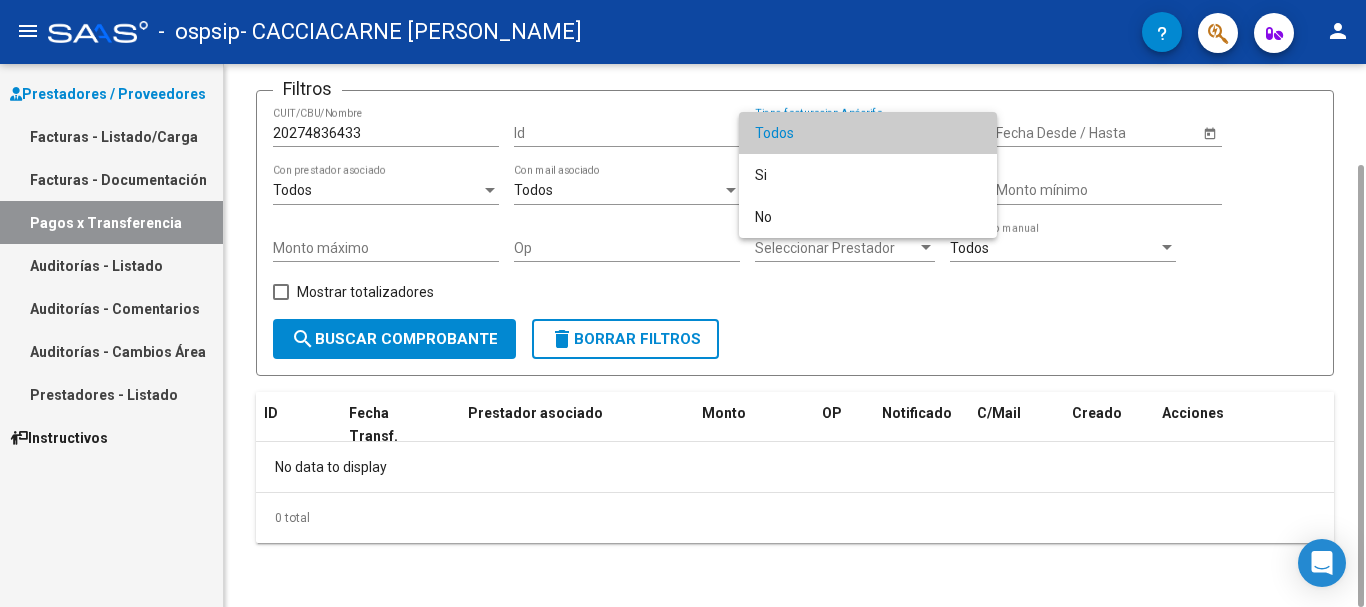 click on "Todos" at bounding box center [868, 133] 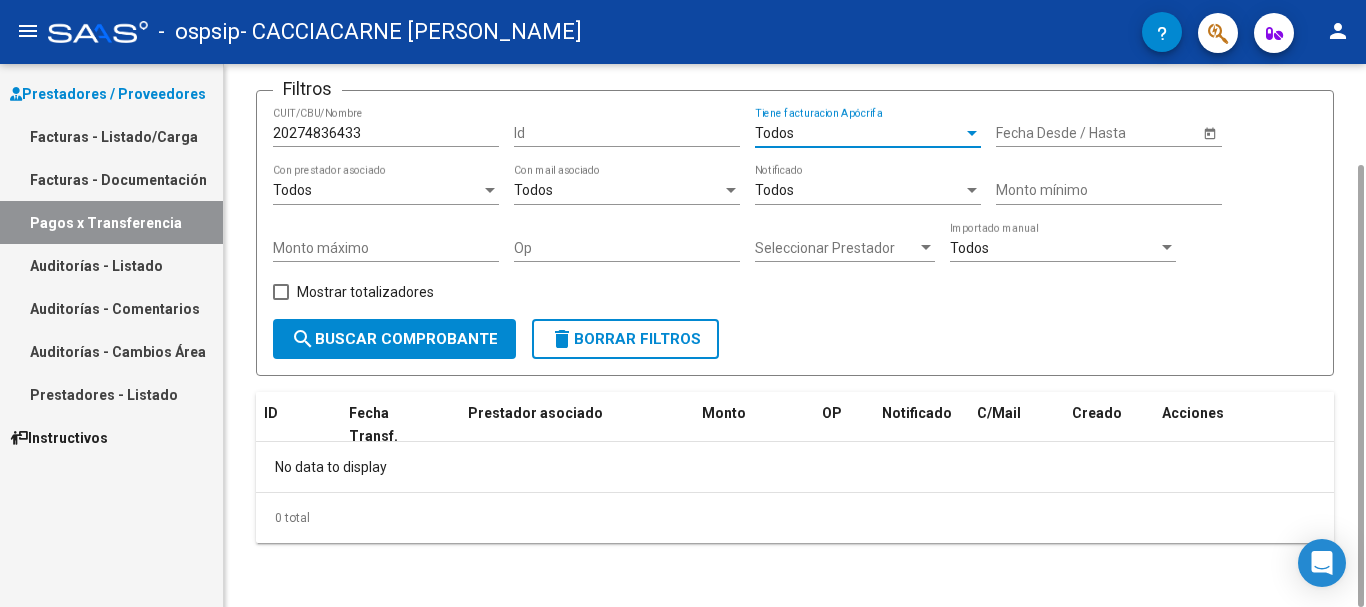 click on "Todos" at bounding box center (859, 133) 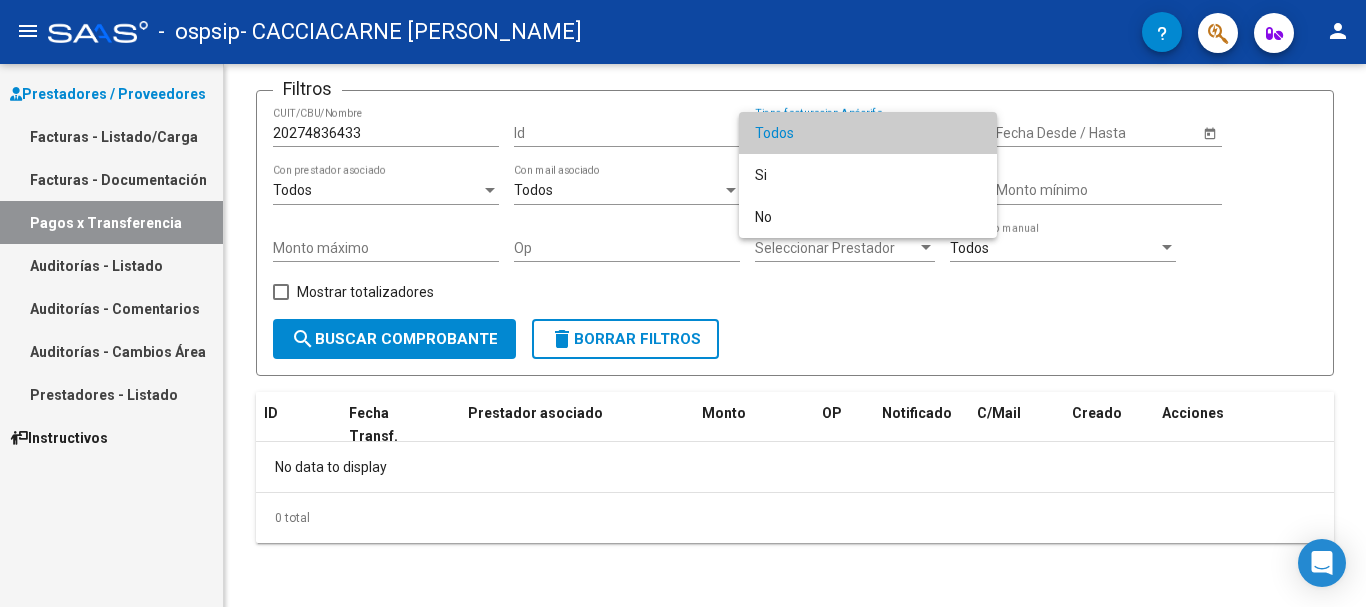 click at bounding box center [683, 303] 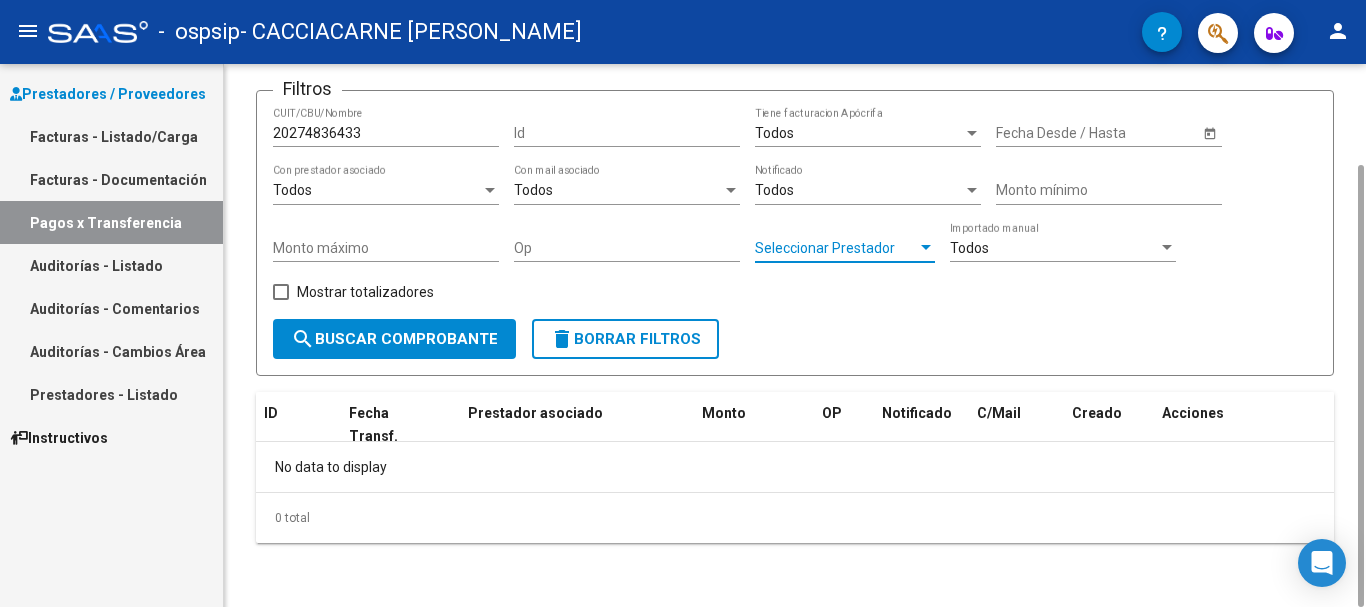 click on "Seleccionar Prestador" at bounding box center (836, 248) 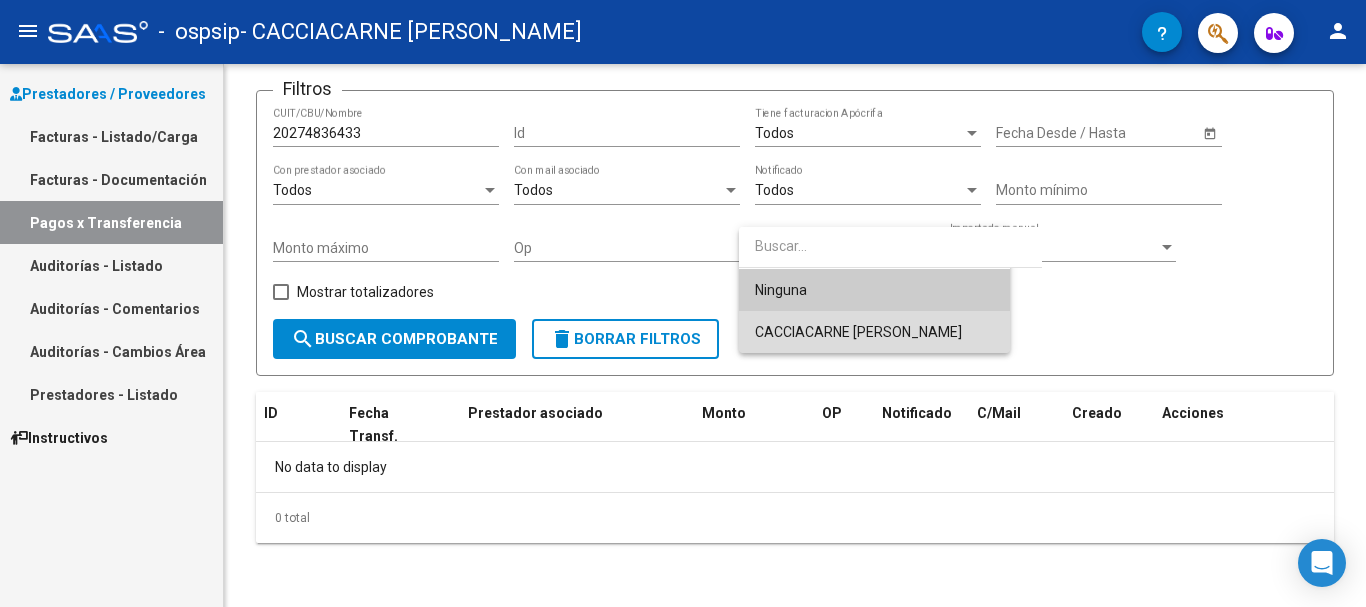 click on "CACCIACARNE [PERSON_NAME]" at bounding box center (874, 332) 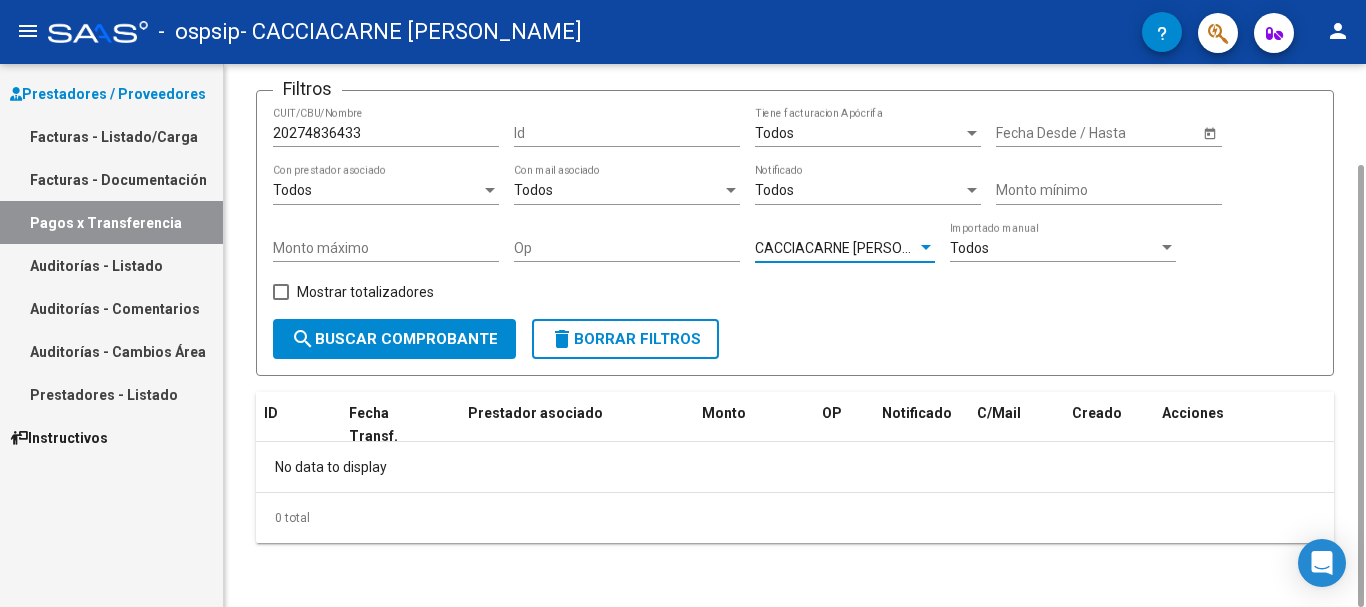 click on "Filtros 20274836433 CUIT/CBU/Nombre Id Todos  Tiene facturacion Apócrifa Start date – Fecha Desde / Hasta Todos  Con prestador asociado Todos  Con mail asociado Todos  Notificado Monto mínimo Monto máximo Op CACCIACARNE [PERSON_NAME] Seleccionar Prestador Todos  Importado manual    Mostrar totalizadores" 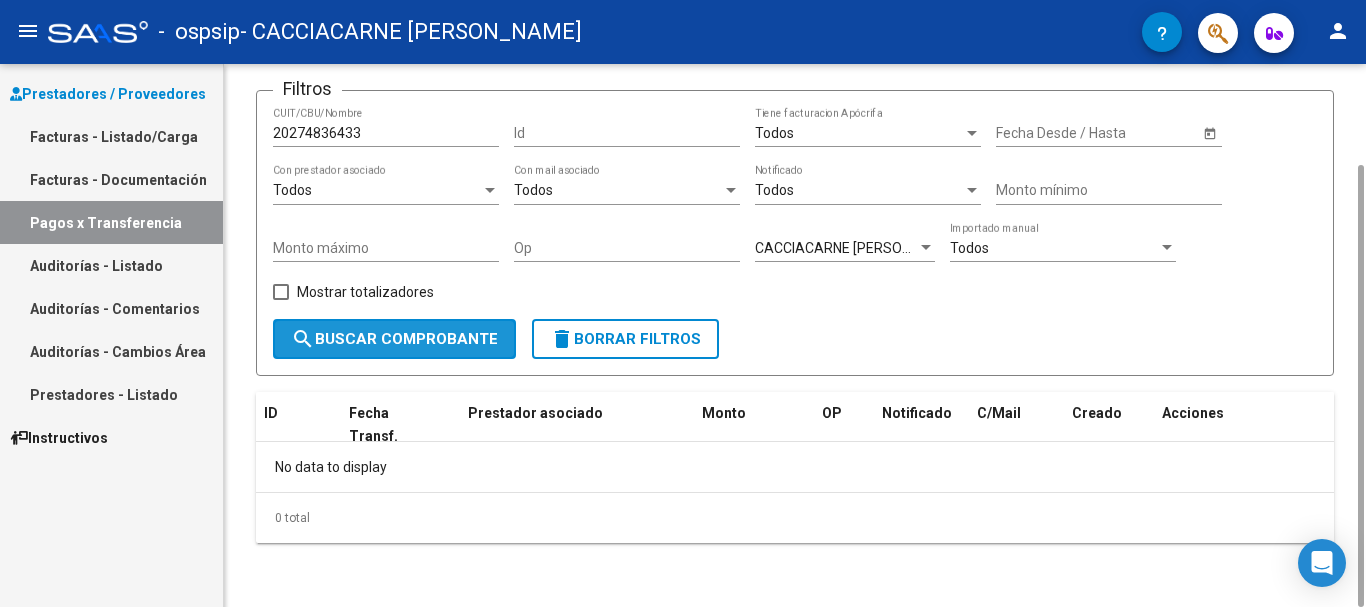 click on "search  Buscar Comprobante" 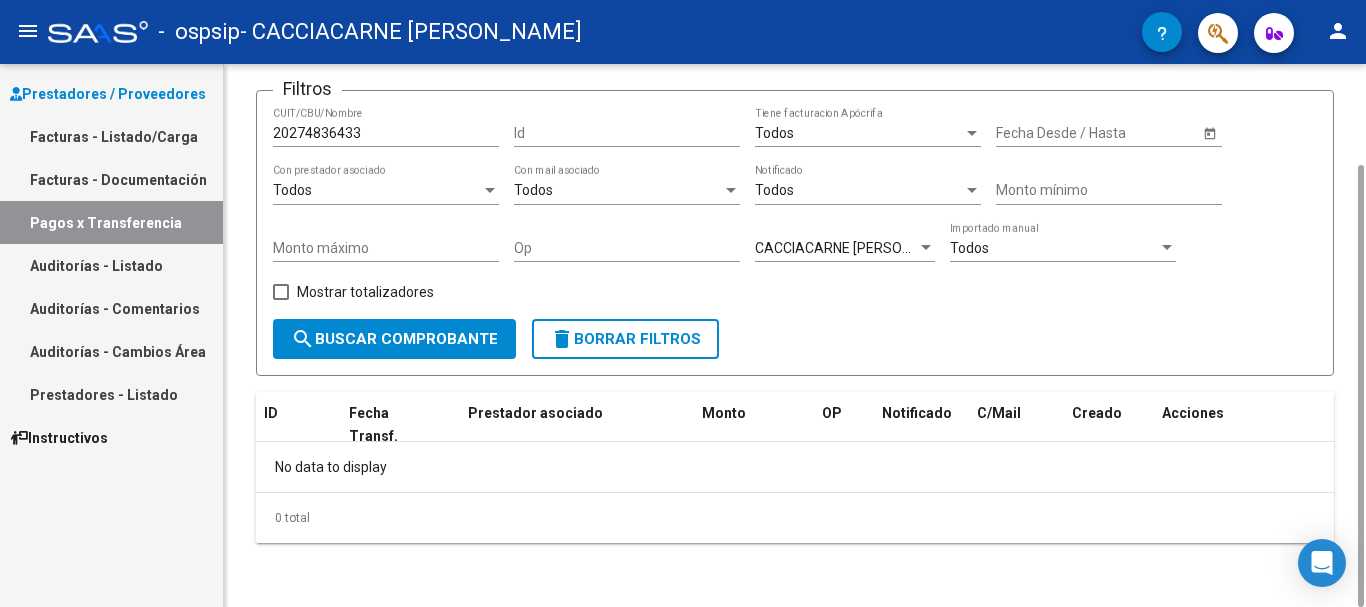 click on "Todos  Importado manual" 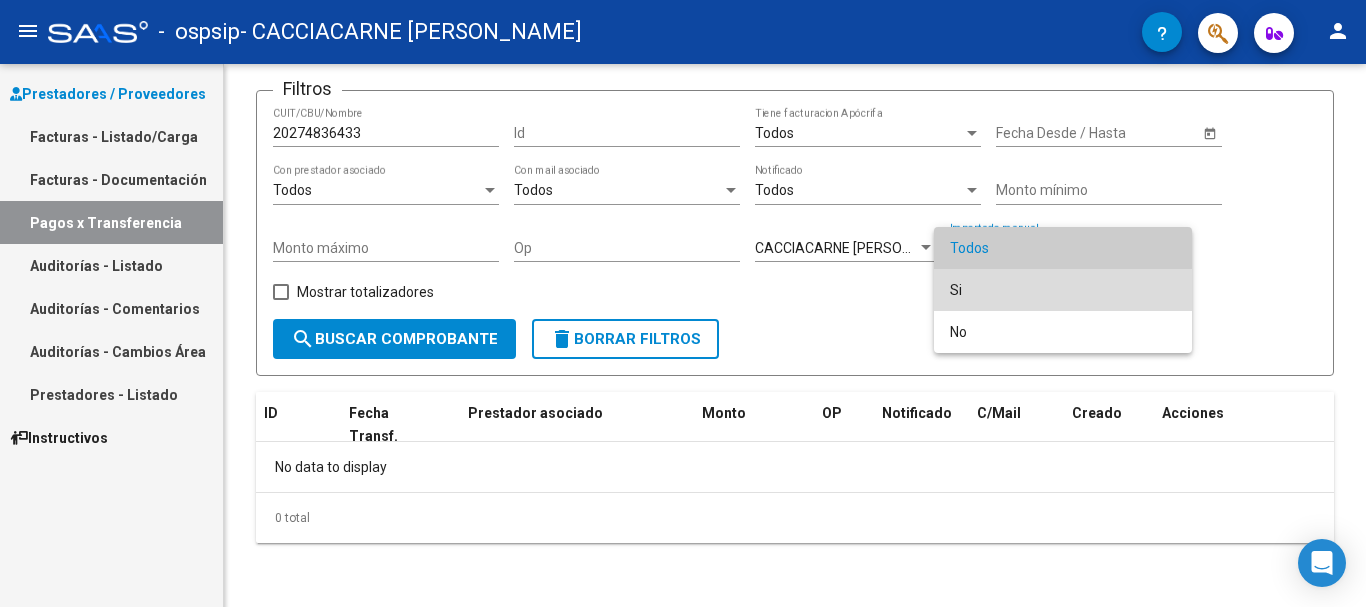 click on "Si" at bounding box center (1063, 290) 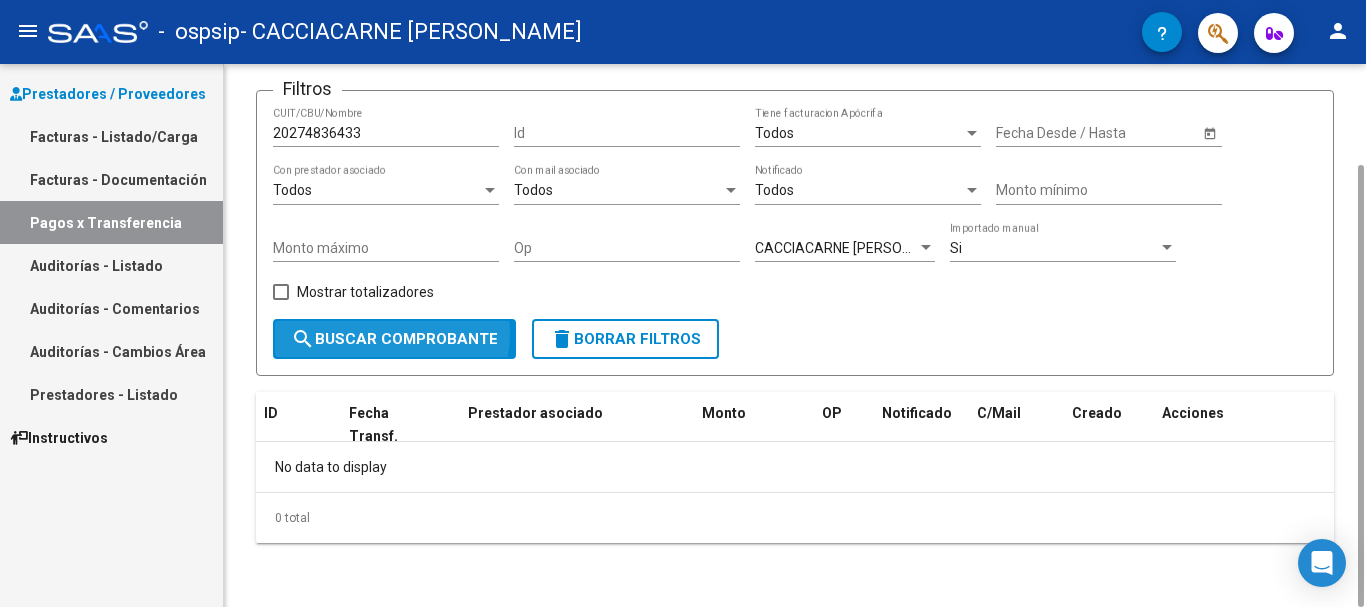 click on "search  Buscar Comprobante" 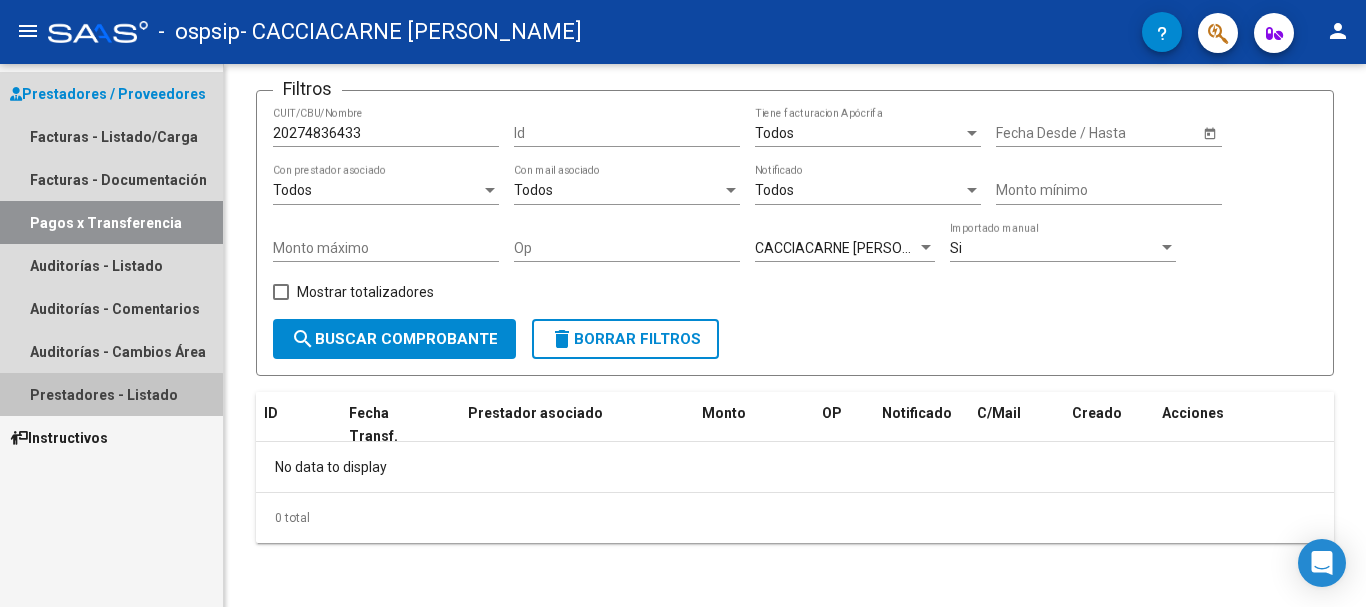 click on "Prestadores - Listado" at bounding box center [111, 394] 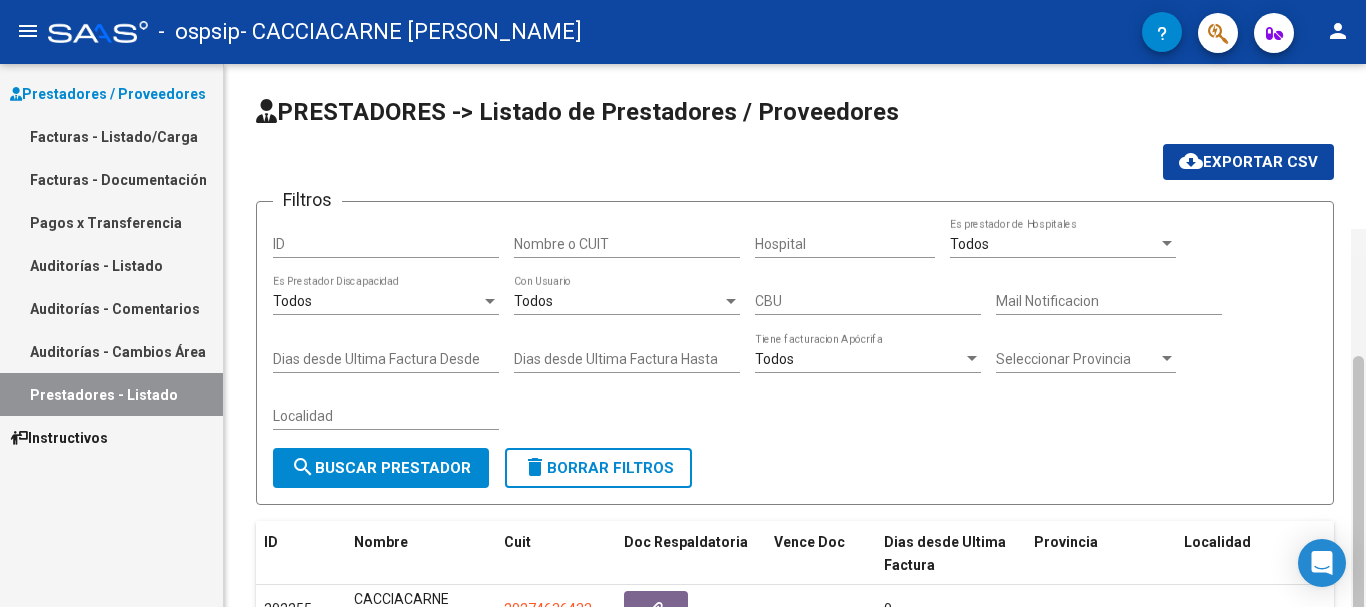 scroll, scrollTop: 165, scrollLeft: 0, axis: vertical 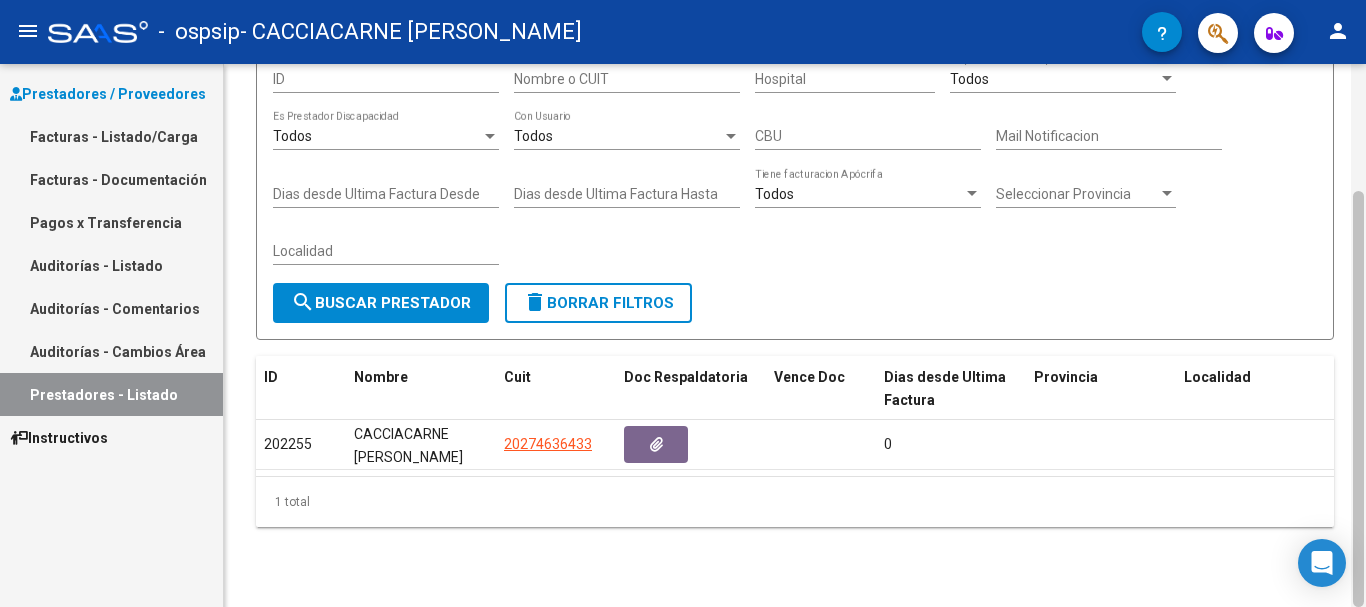 drag, startPoint x: 1365, startPoint y: 255, endPoint x: 1353, endPoint y: 349, distance: 94.76286 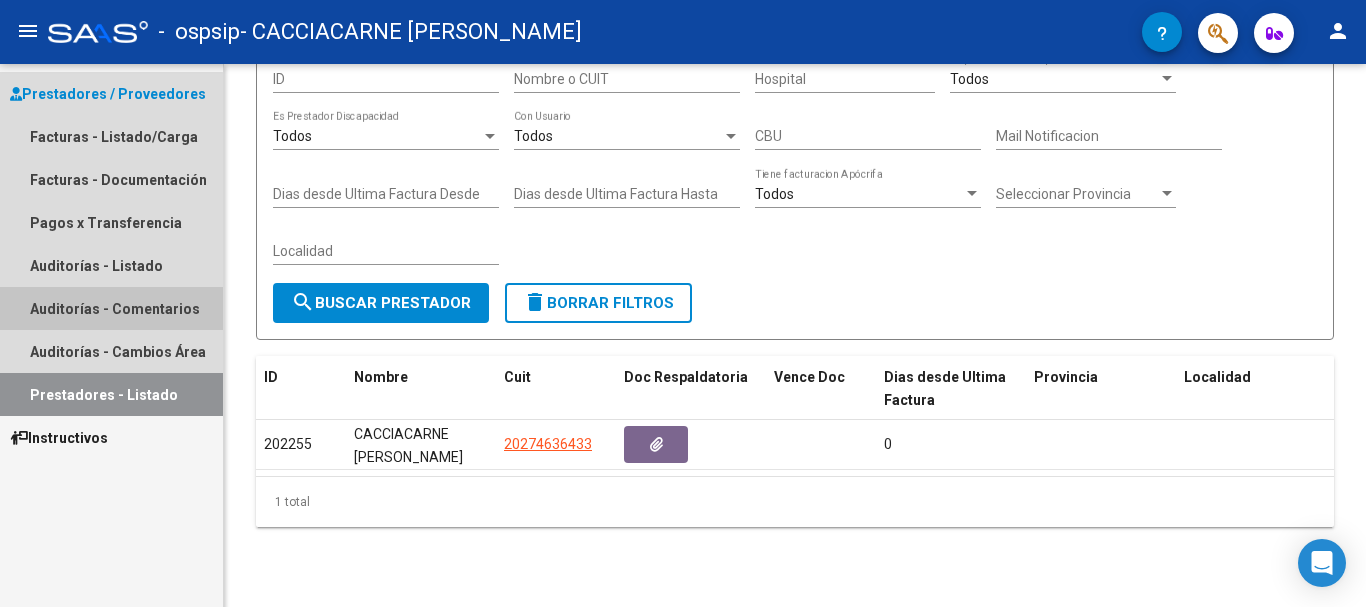 click on "Auditorías - Comentarios" at bounding box center (111, 308) 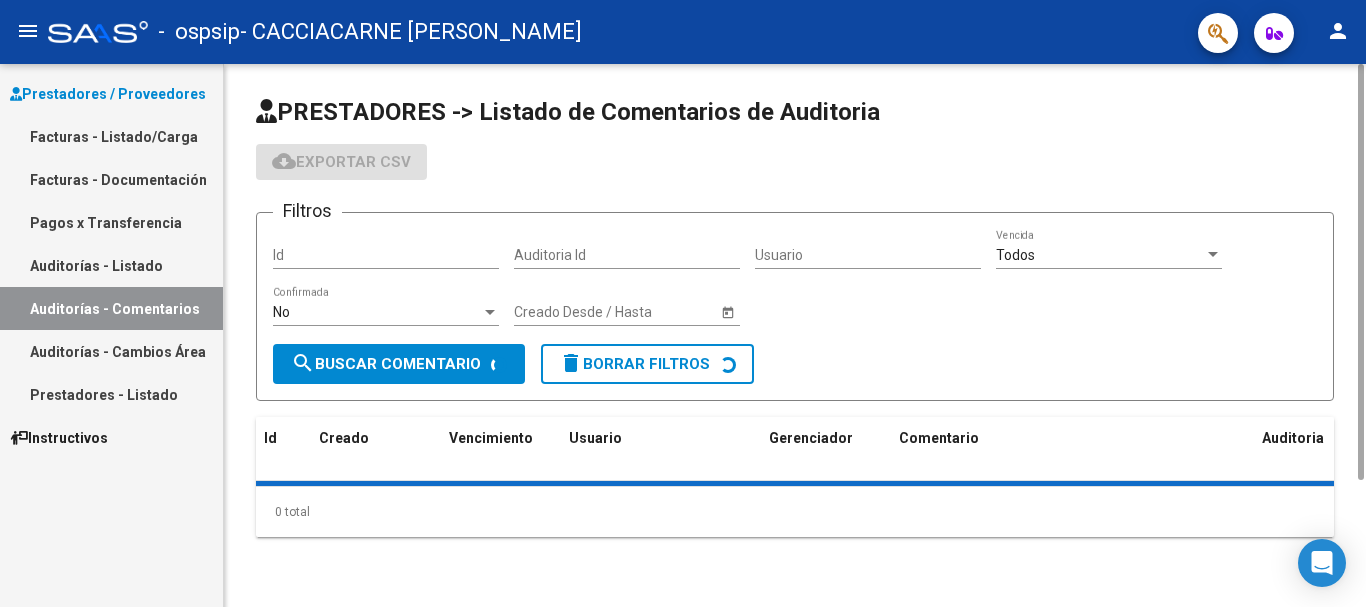 scroll, scrollTop: 0, scrollLeft: 0, axis: both 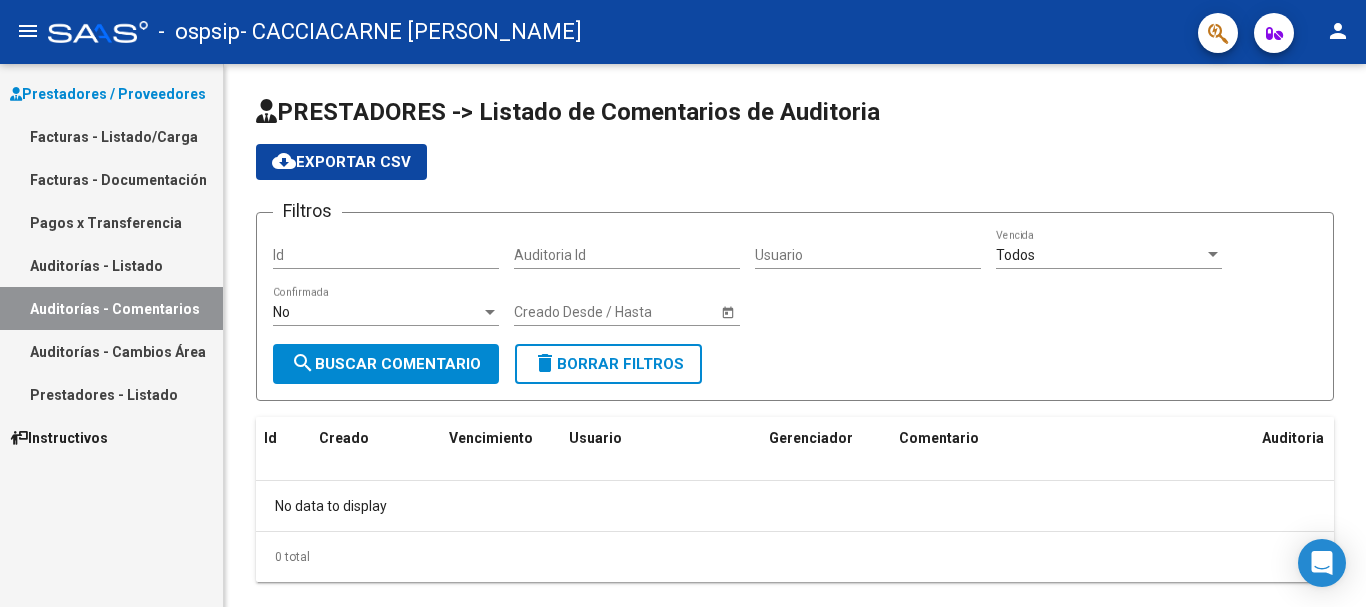 click on "Auditorías - Listado" at bounding box center [111, 265] 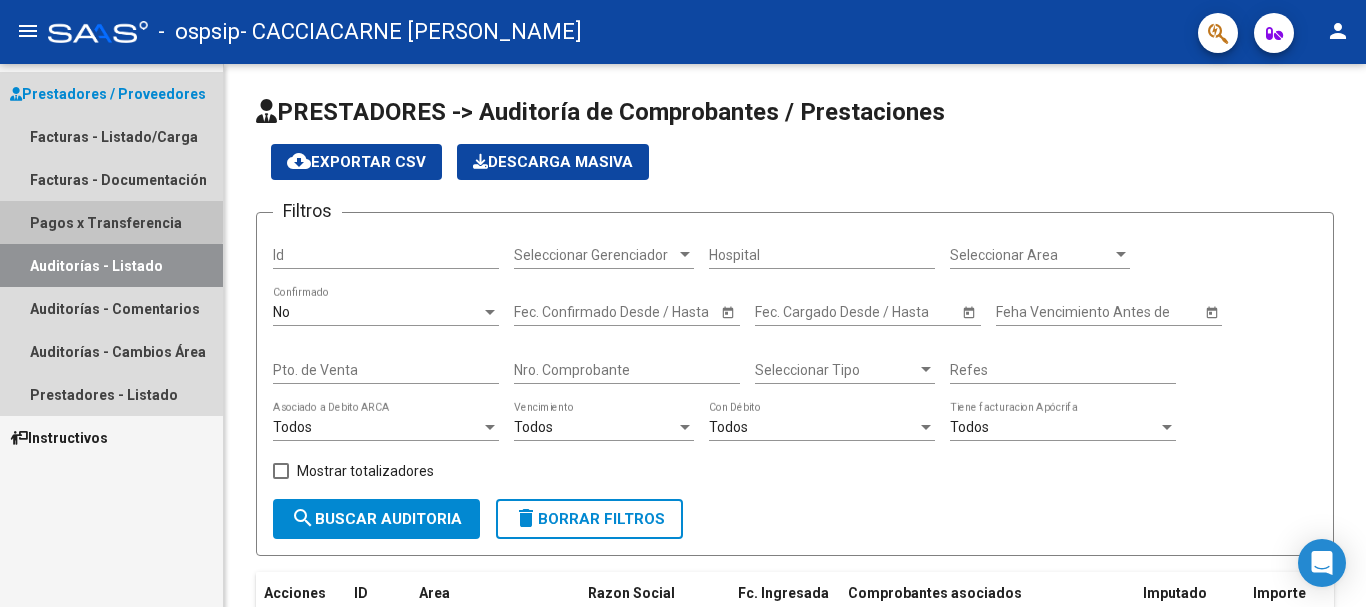 click on "Pagos x Transferencia" at bounding box center (111, 222) 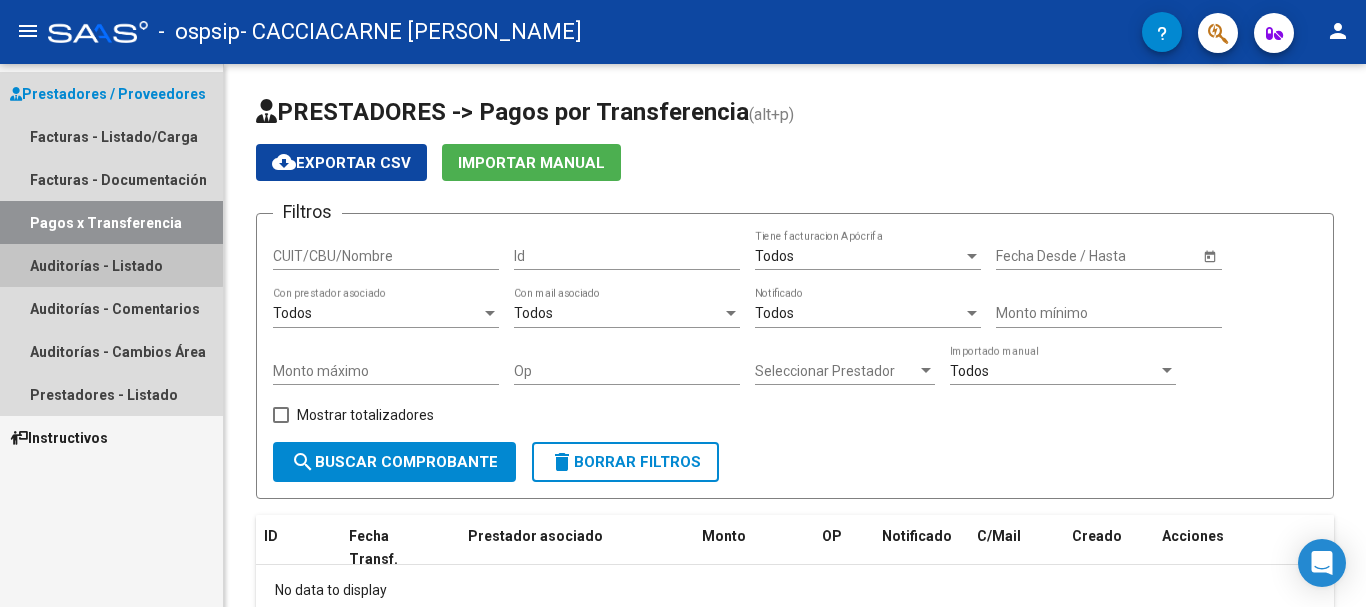 click on "Auditorías - Listado" at bounding box center (111, 265) 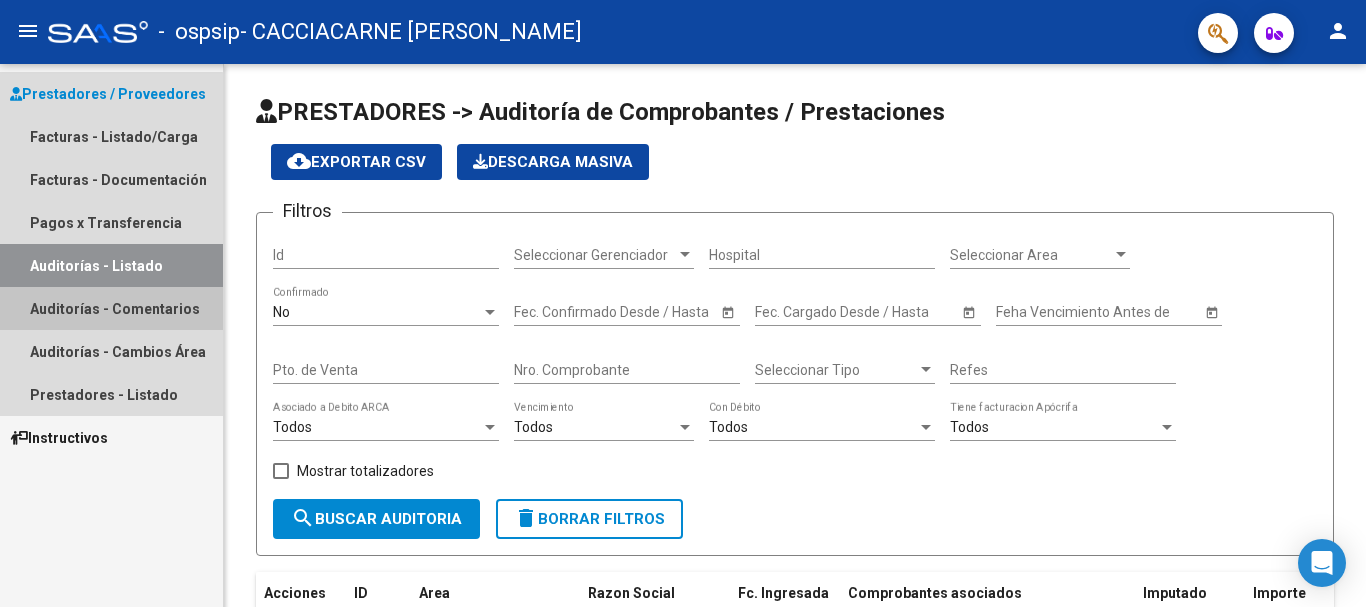 click on "Auditorías - Comentarios" at bounding box center (111, 308) 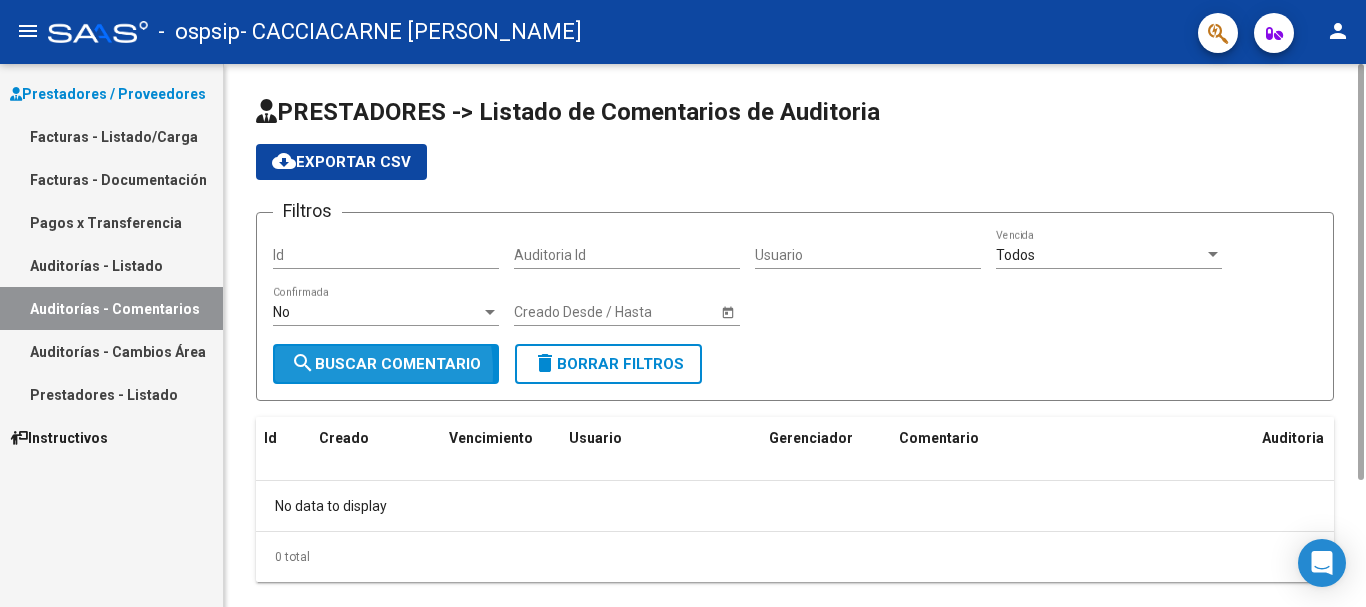 click on "search" 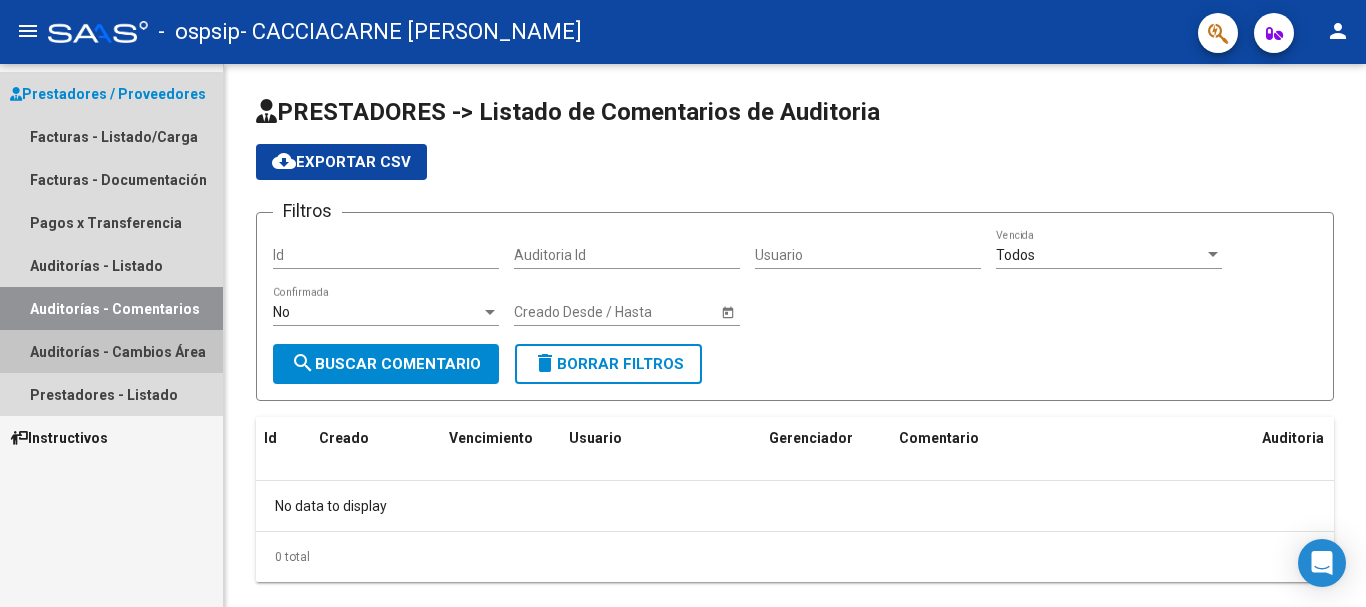click on "Auditorías - Cambios Área" at bounding box center (111, 351) 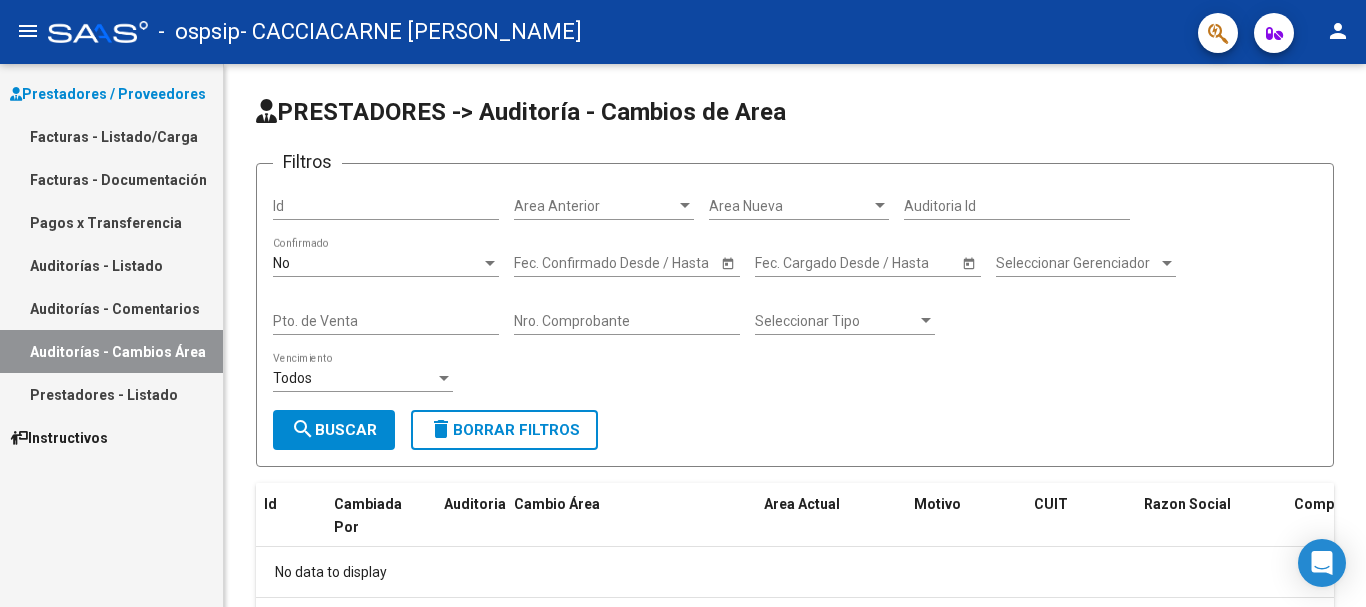 click on "Prestadores - Listado" at bounding box center (111, 394) 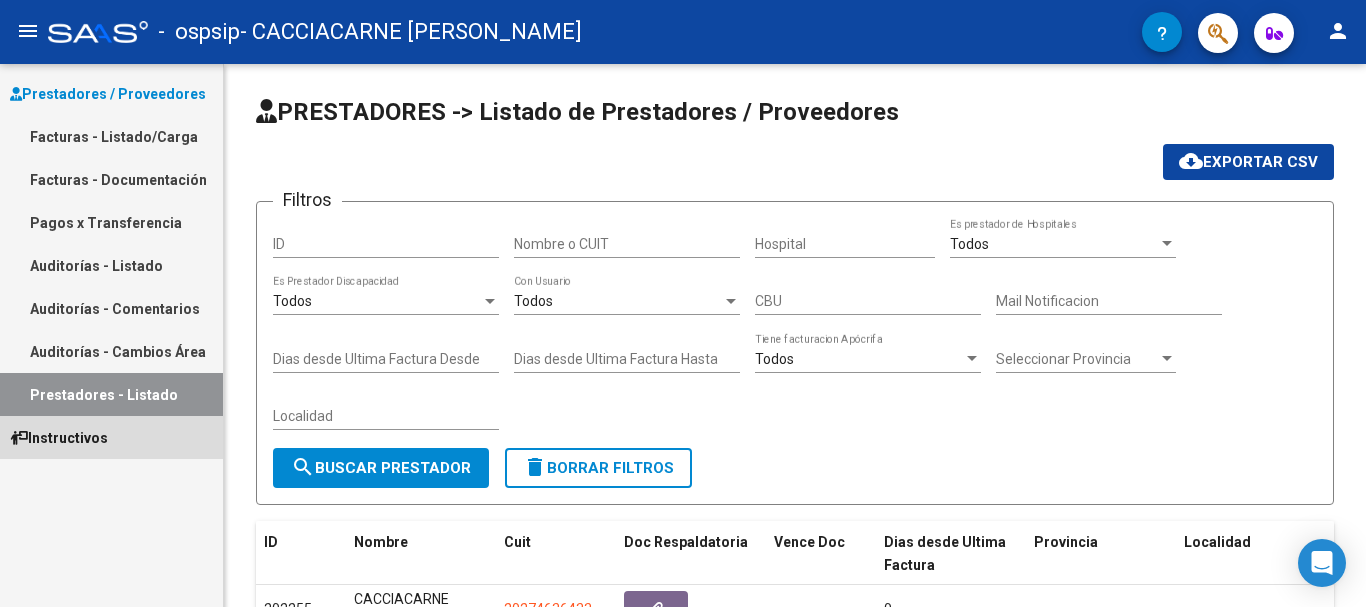 click on "Instructivos" at bounding box center (59, 438) 